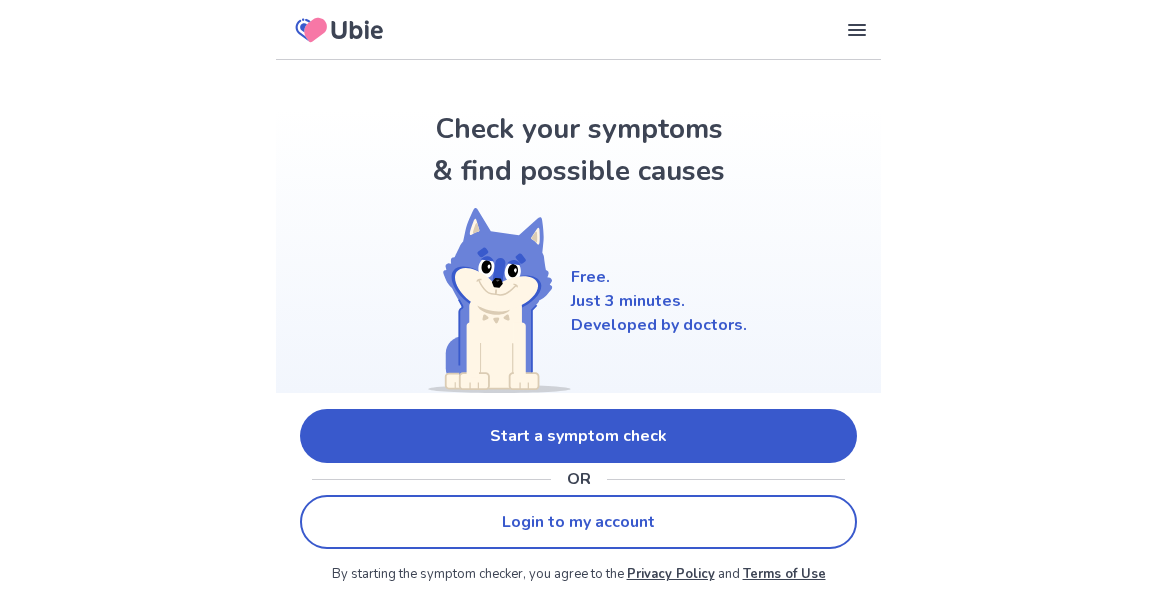 scroll, scrollTop: 0, scrollLeft: 0, axis: both 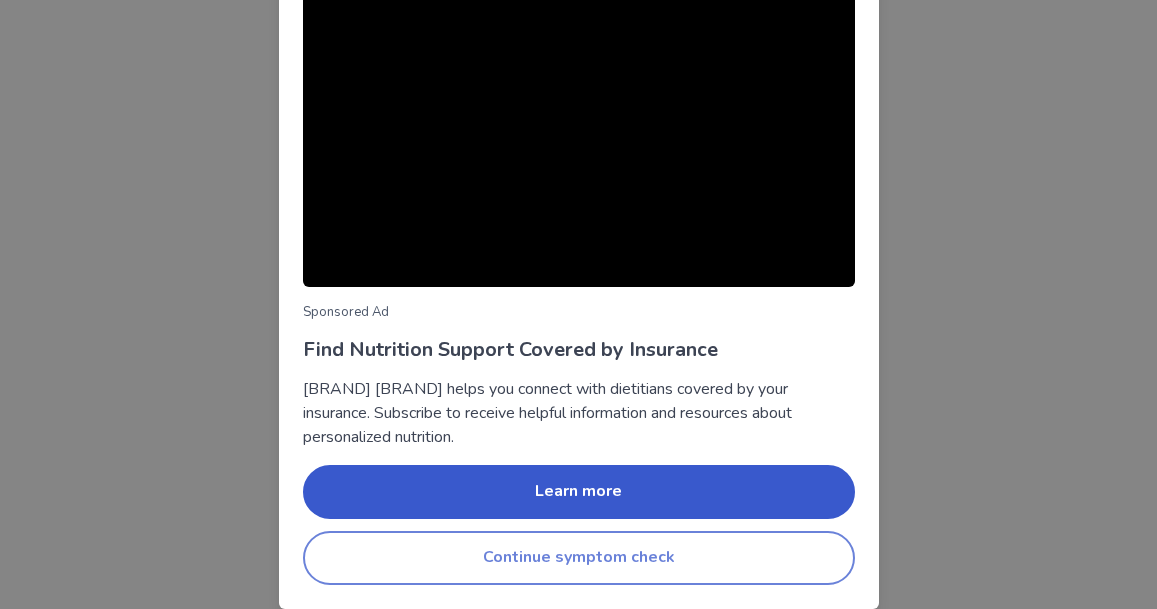 click on "Continue symptom check" at bounding box center (579, 558) 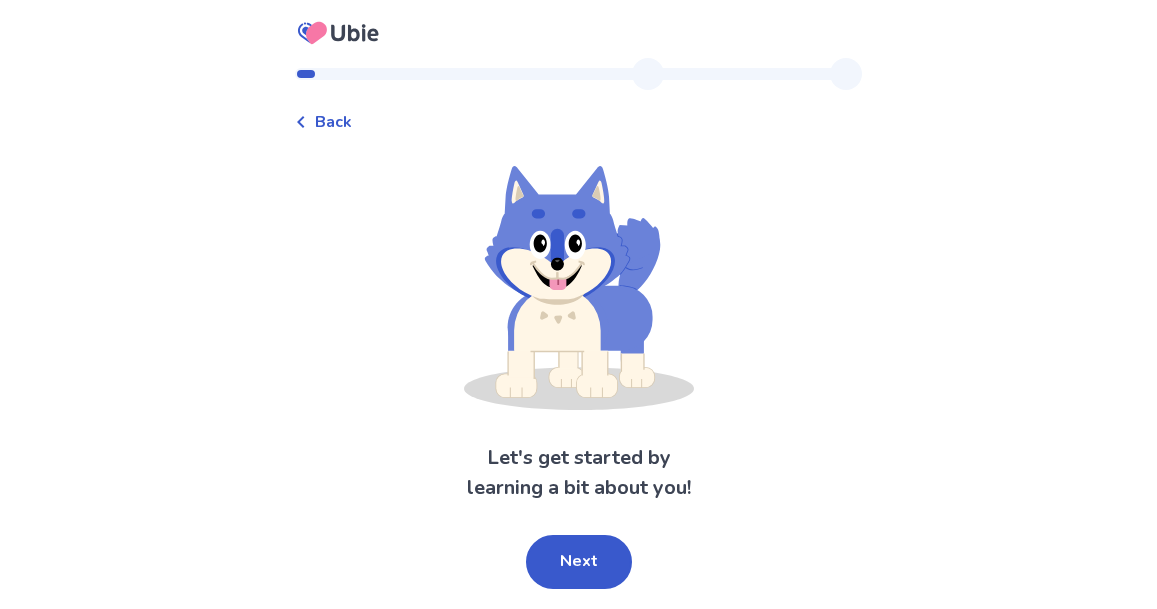 scroll, scrollTop: 69, scrollLeft: 0, axis: vertical 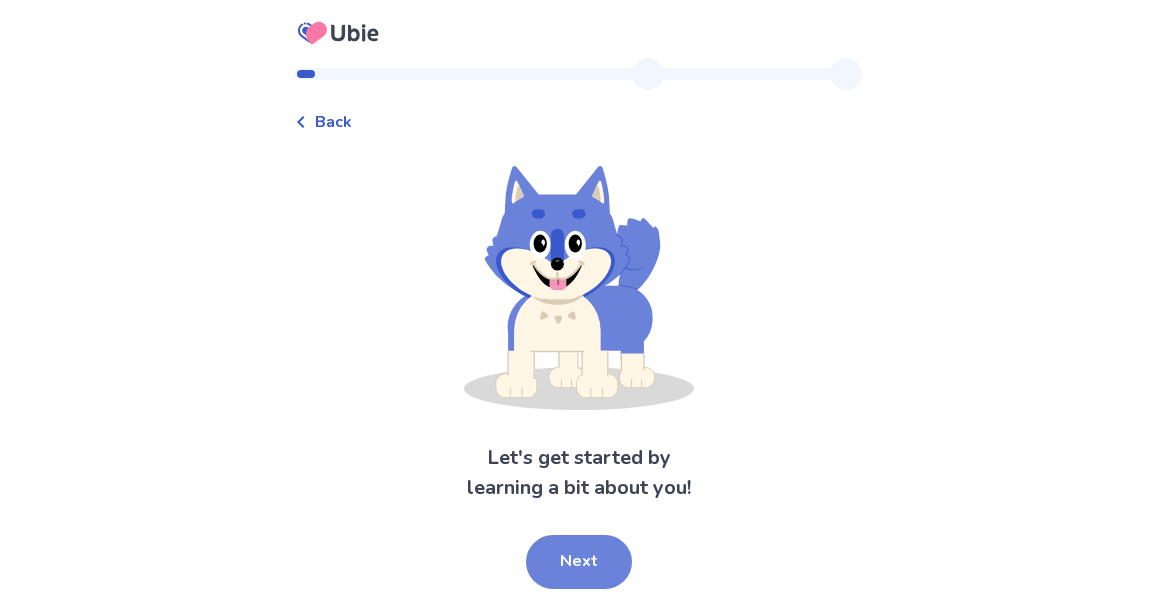click on "Next" at bounding box center (579, 562) 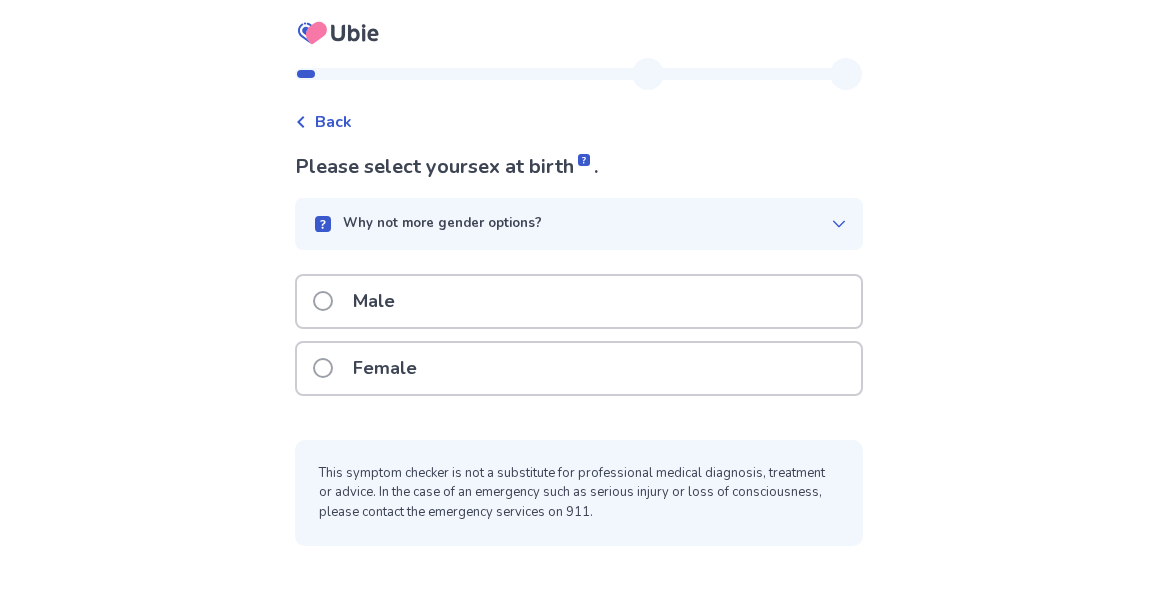 scroll, scrollTop: 58, scrollLeft: 0, axis: vertical 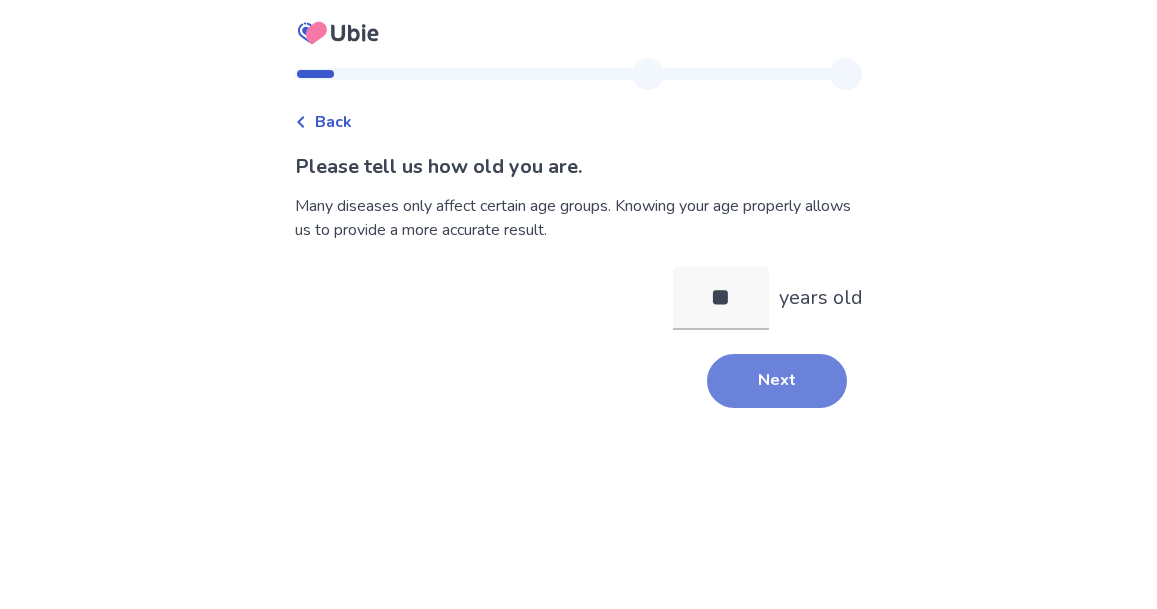 type on "**" 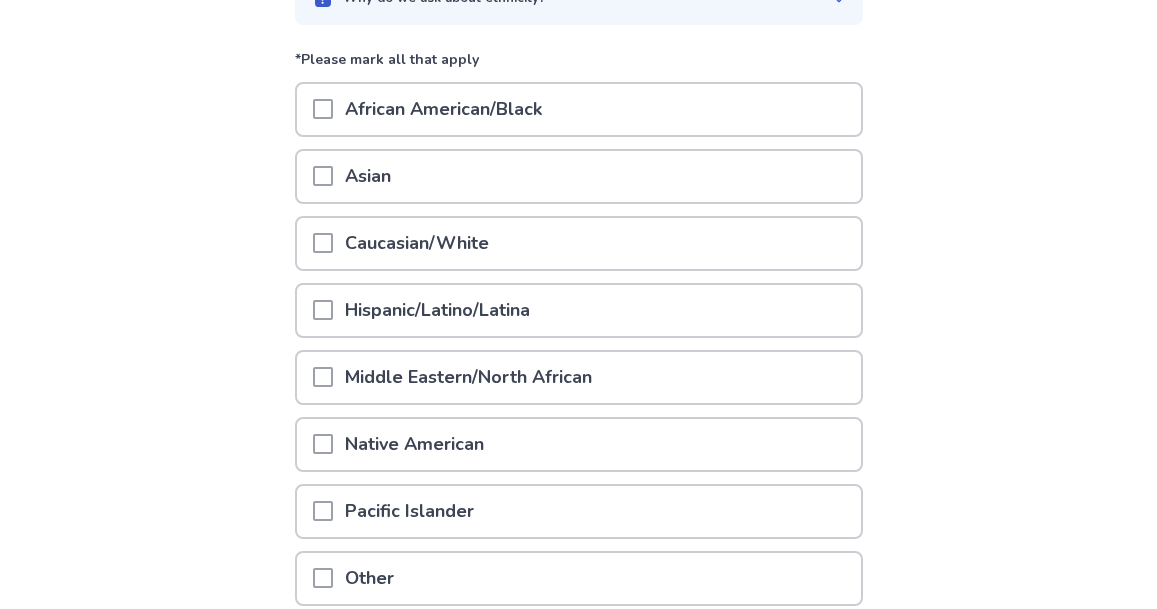 scroll, scrollTop: 239, scrollLeft: 0, axis: vertical 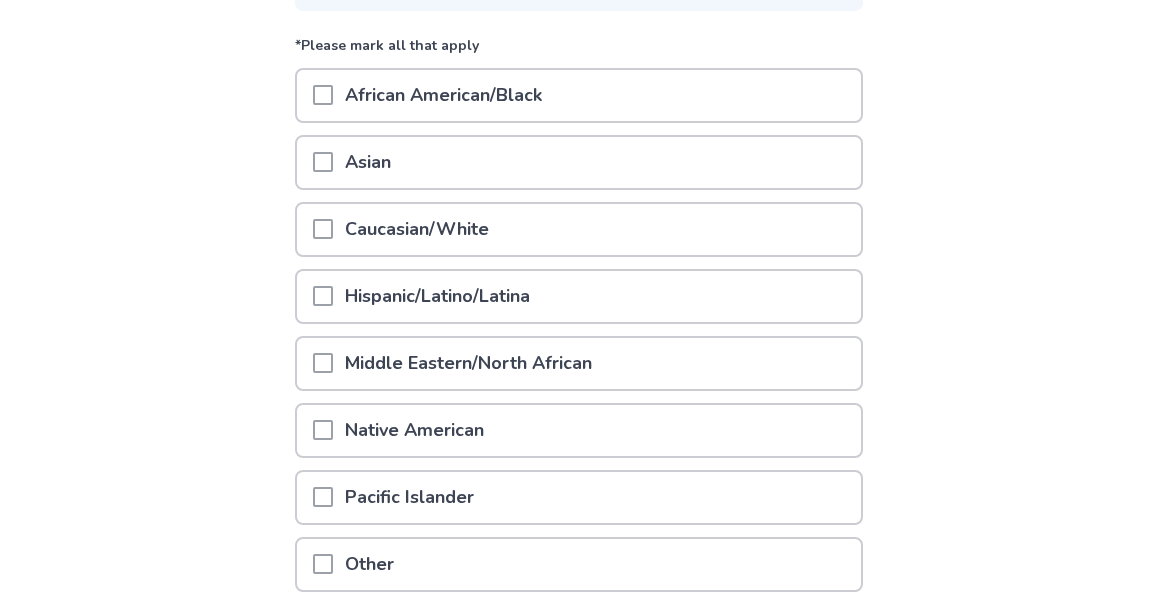 click at bounding box center [323, 229] 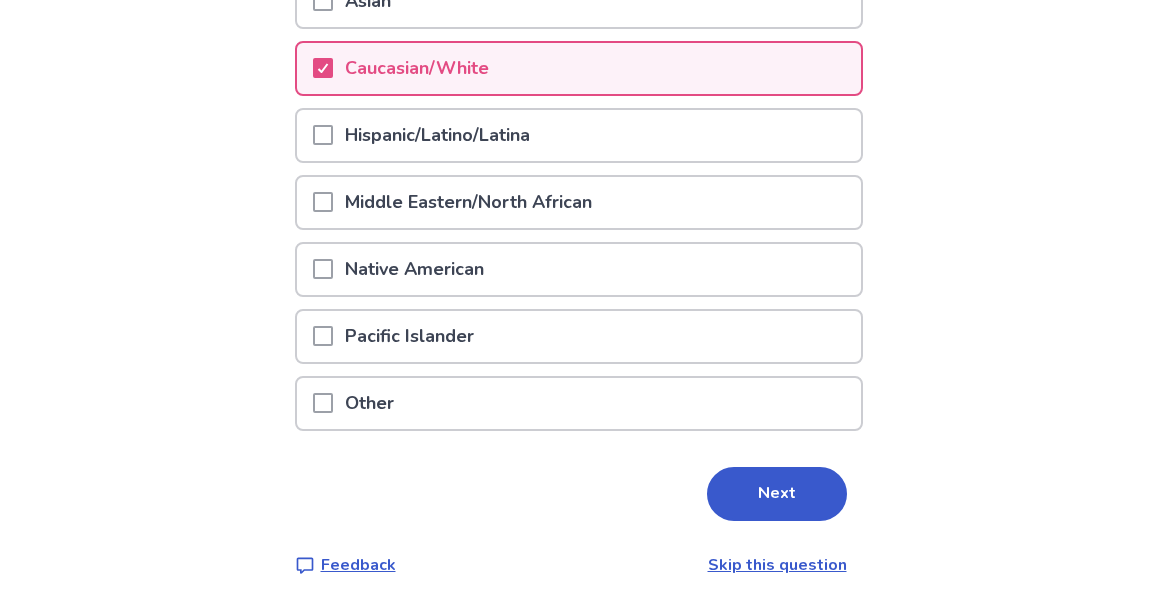 scroll, scrollTop: 576, scrollLeft: 0, axis: vertical 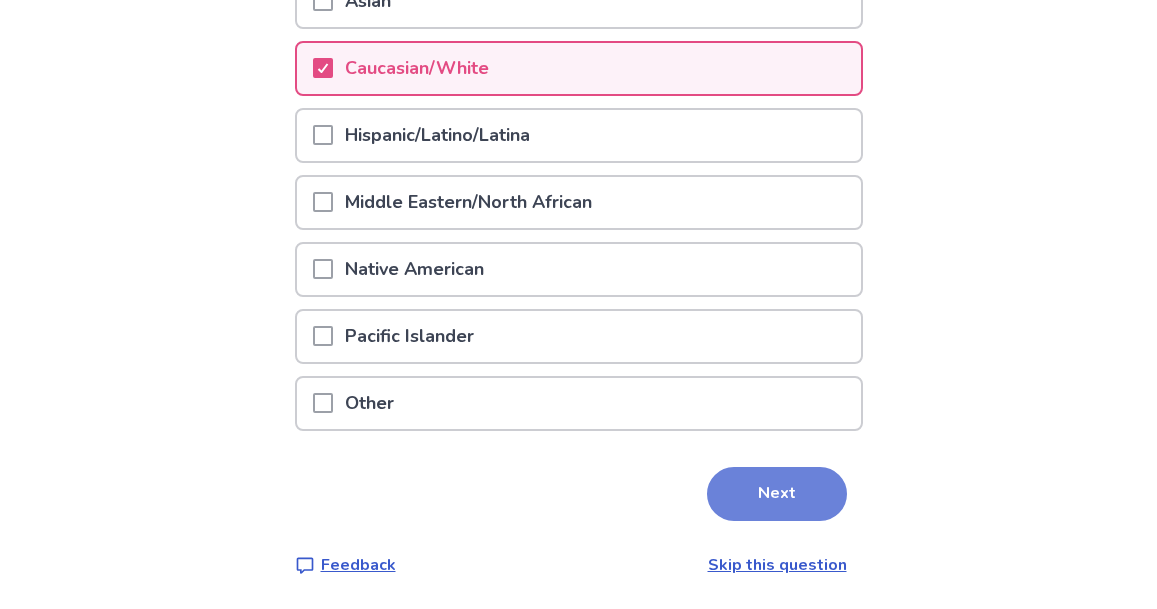 click on "Next" at bounding box center (777, 494) 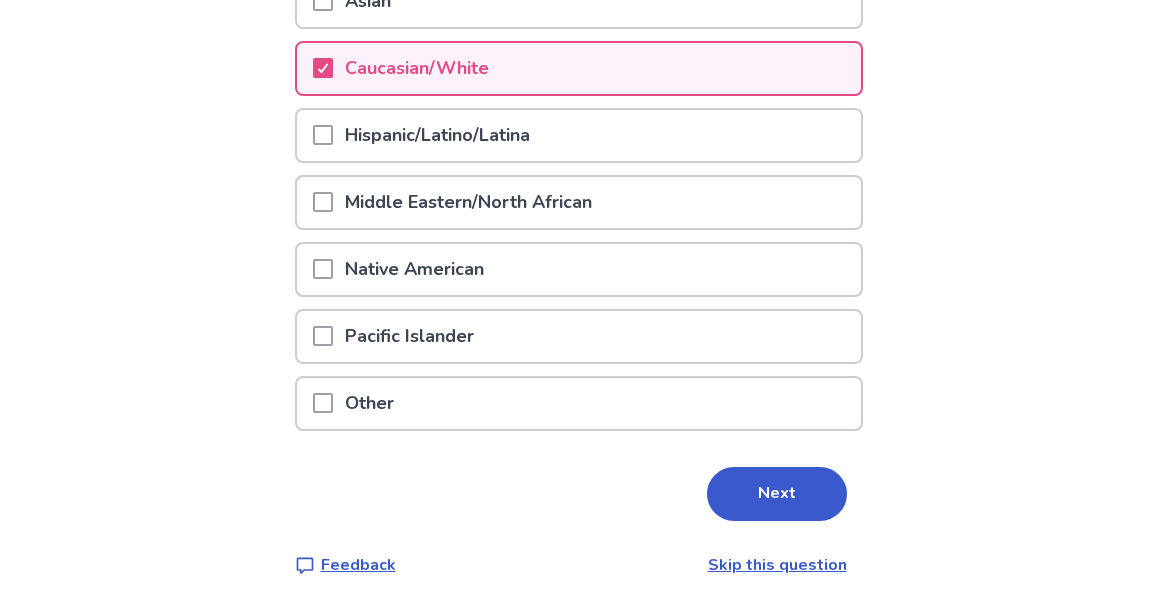 scroll, scrollTop: 0, scrollLeft: 0, axis: both 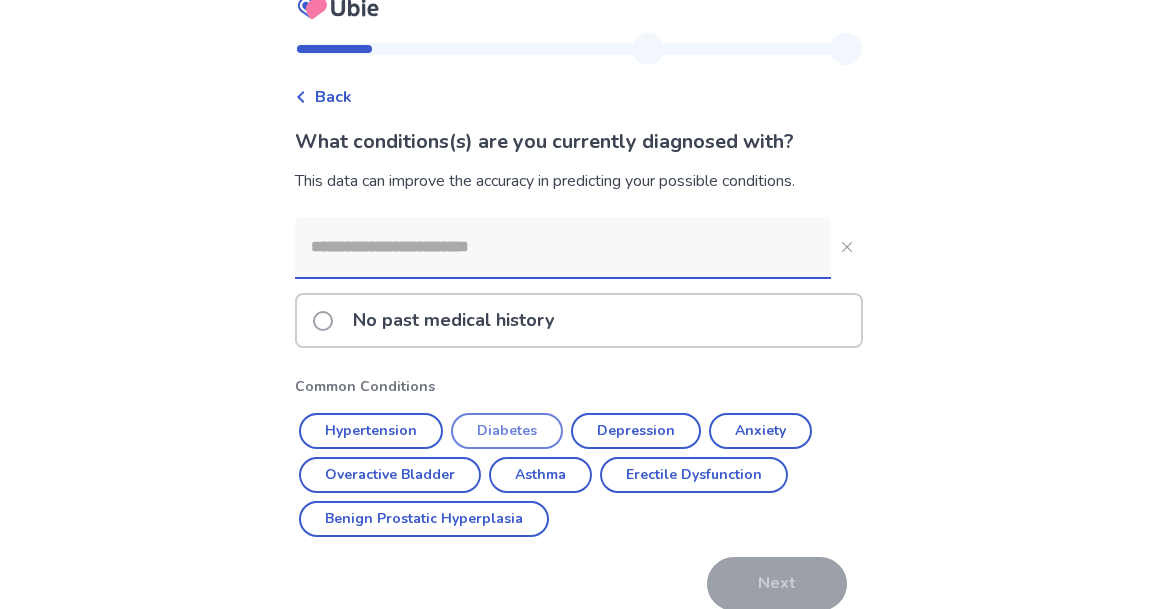 click on "Diabetes" at bounding box center [507, 431] 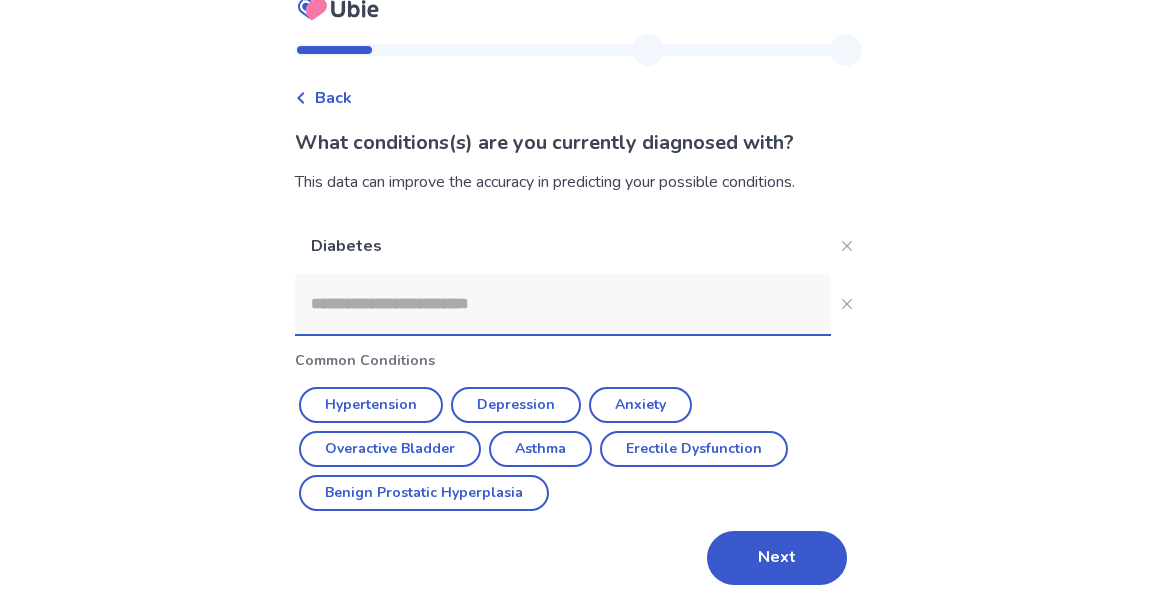 scroll, scrollTop: 102, scrollLeft: 0, axis: vertical 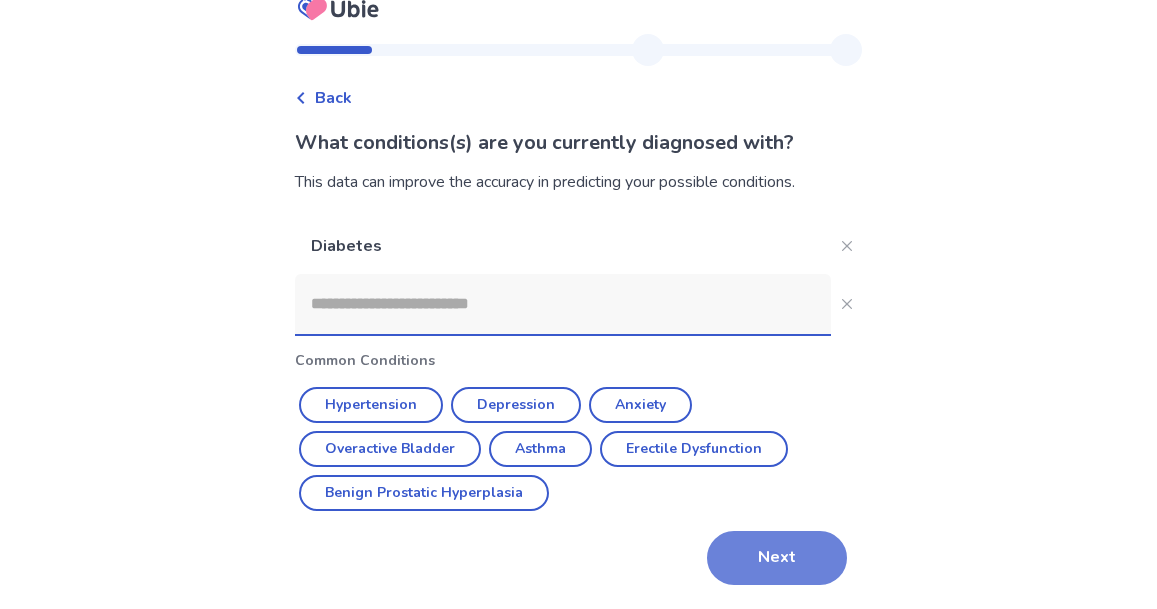 click on "Next" at bounding box center [777, 558] 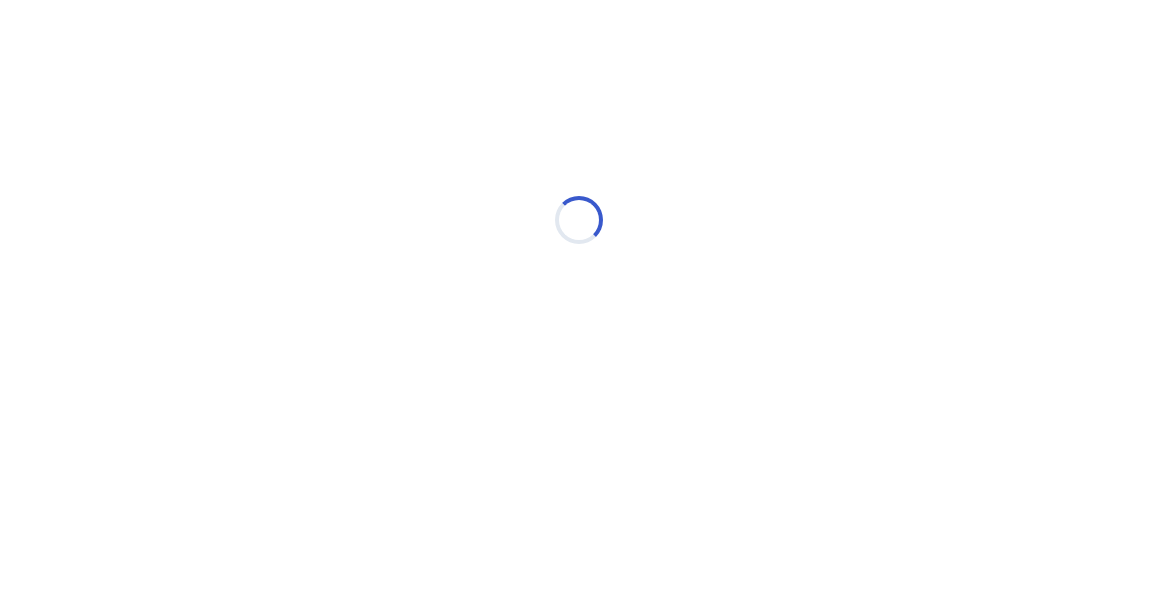 scroll, scrollTop: 0, scrollLeft: 0, axis: both 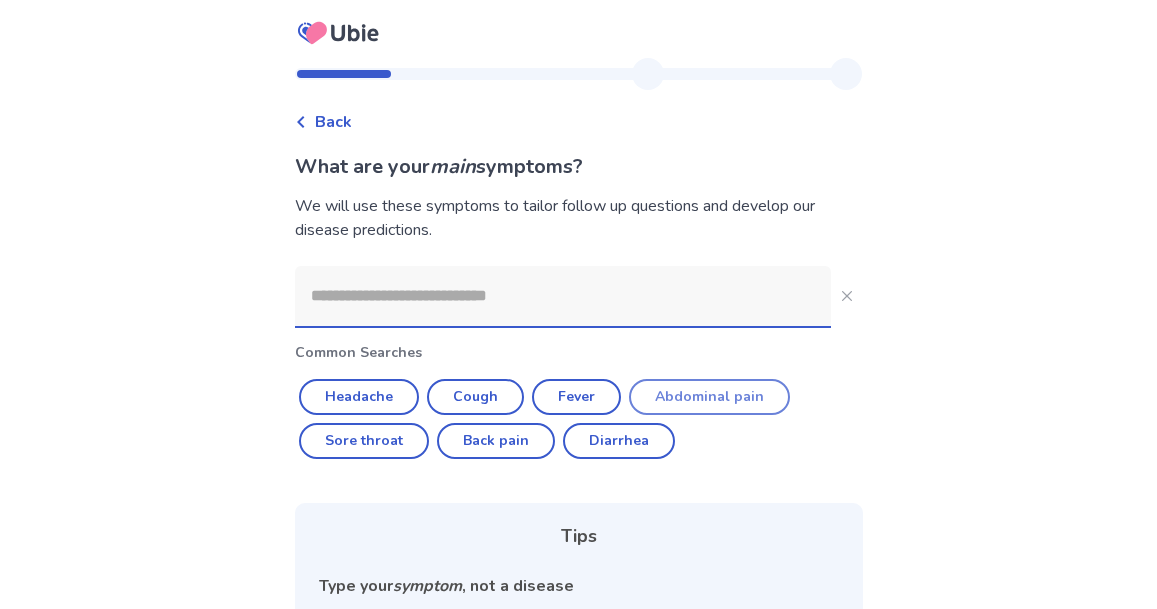 click on "Abdominal pain" 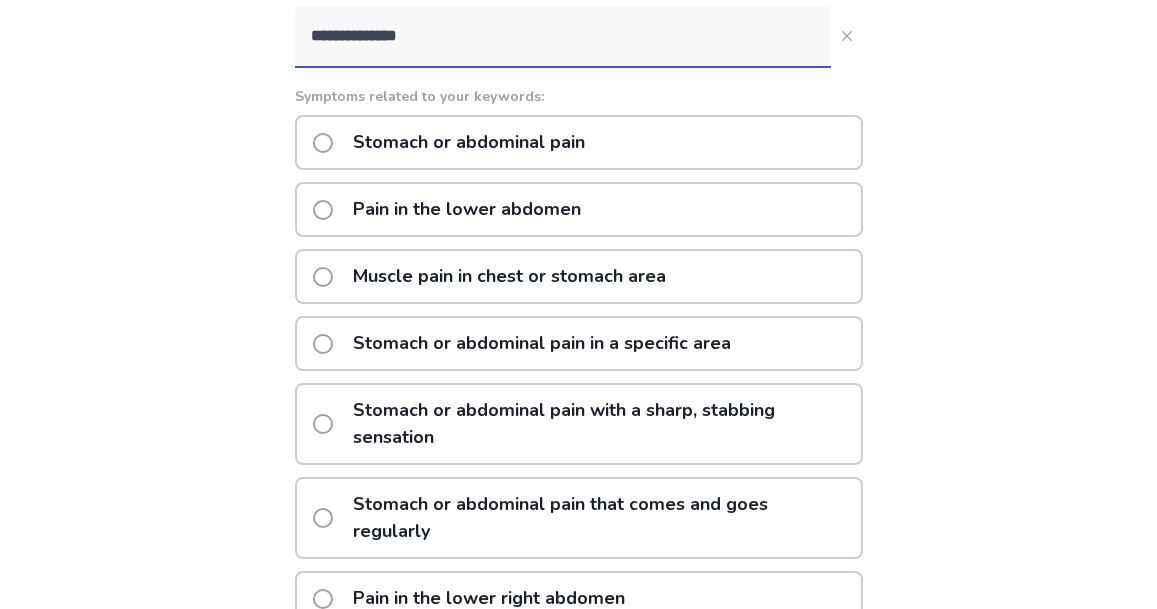 scroll, scrollTop: 267, scrollLeft: 0, axis: vertical 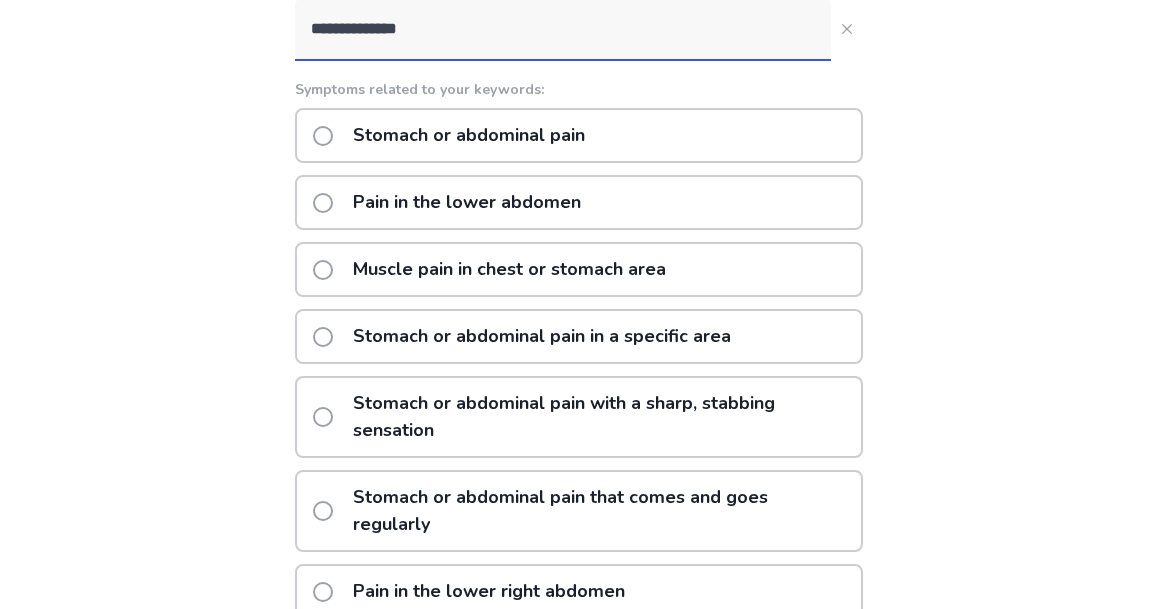 click on "Muscle pain in chest or stomach area" 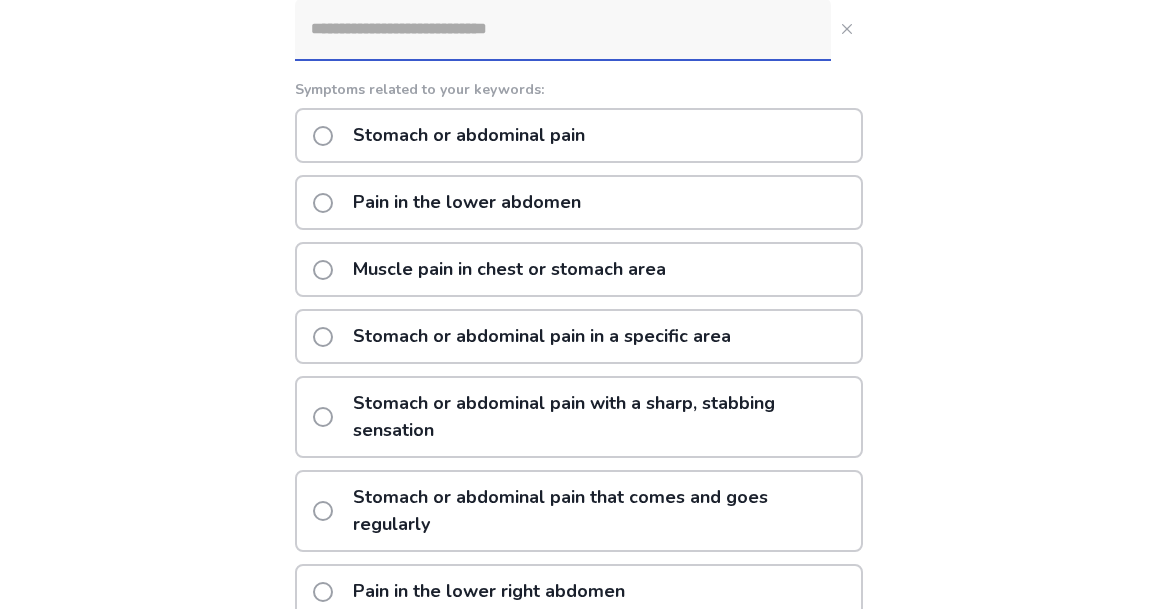 scroll, scrollTop: 0, scrollLeft: 0, axis: both 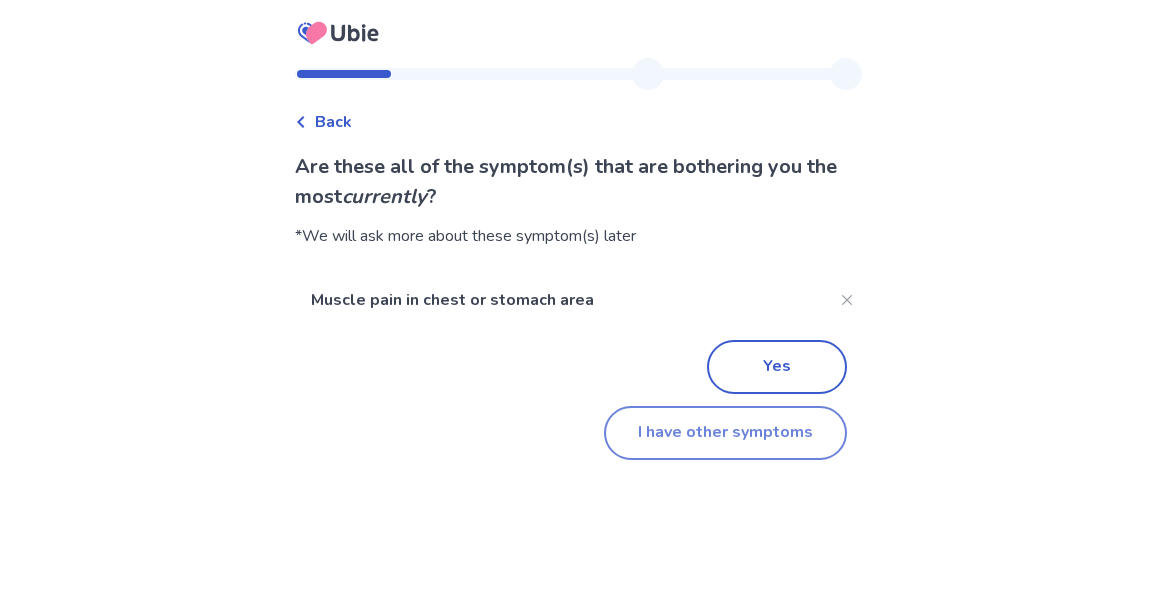 click on "I have other symptoms" 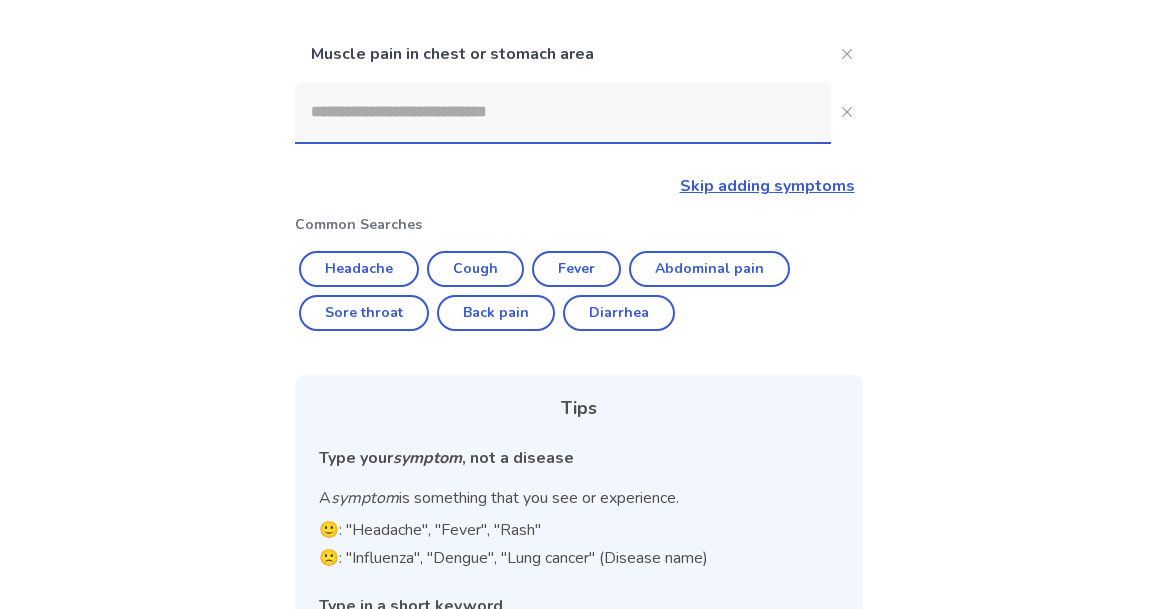 scroll, scrollTop: 198, scrollLeft: 0, axis: vertical 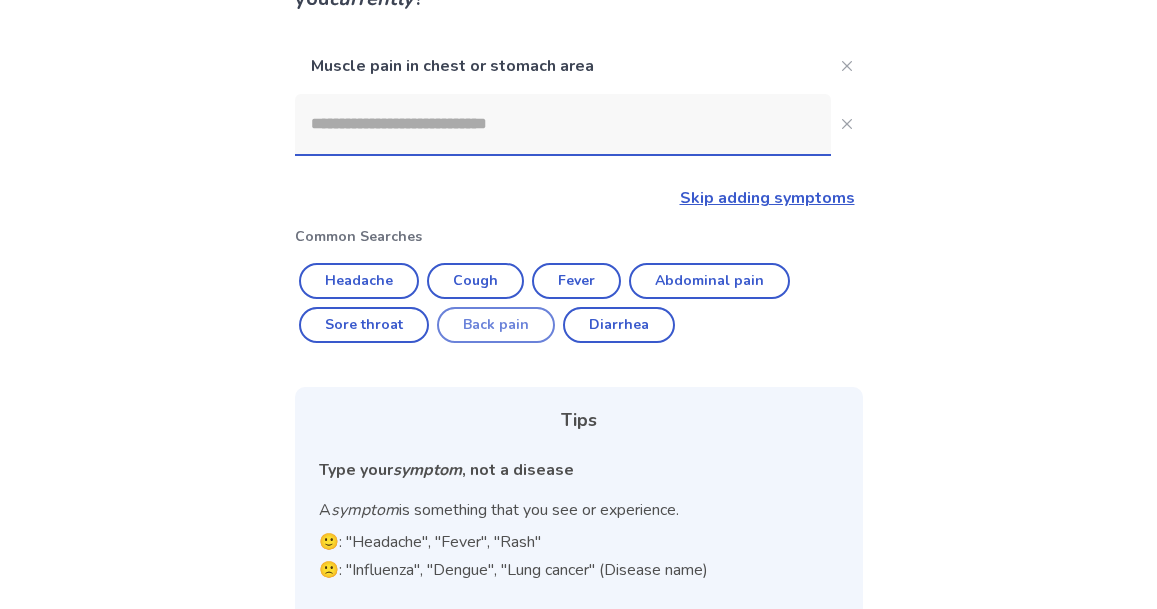 click on "Back pain" 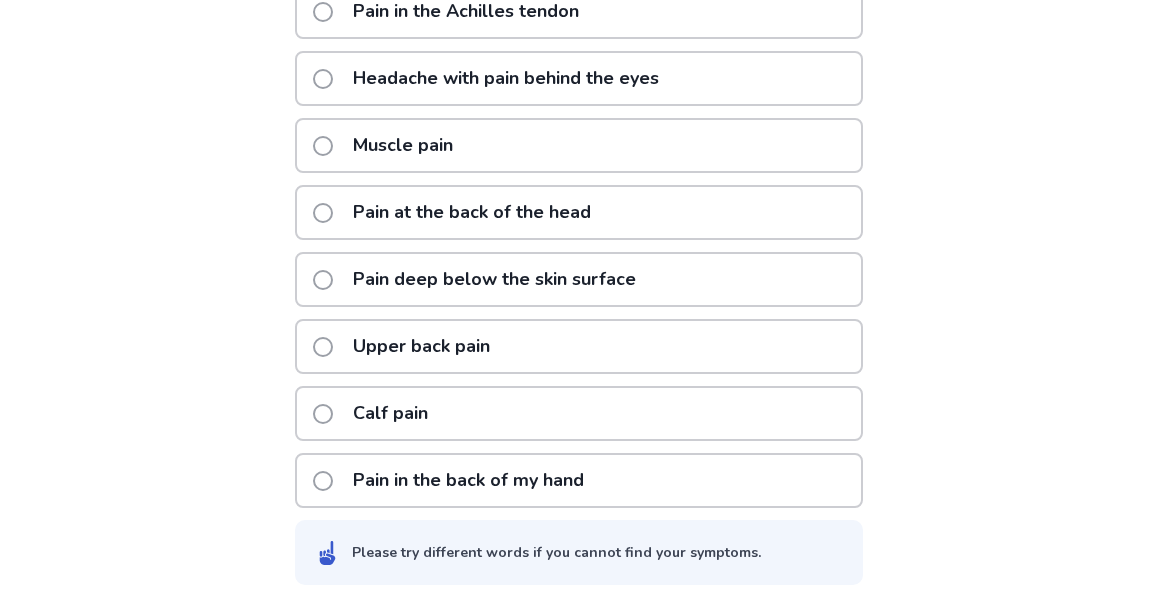 scroll, scrollTop: 612, scrollLeft: 0, axis: vertical 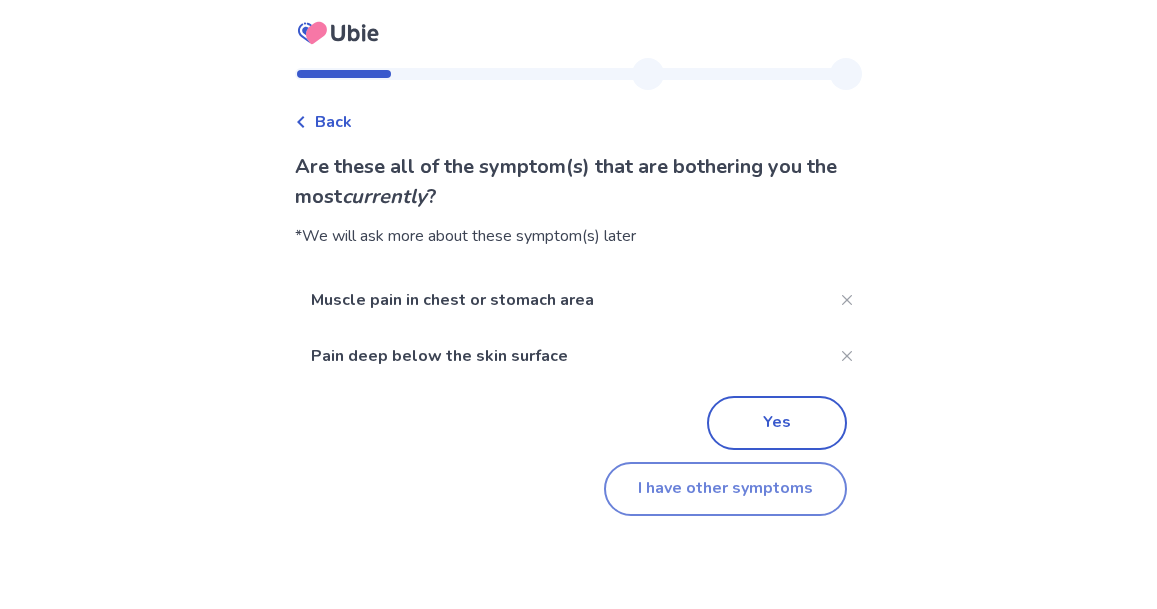 click on "I have other symptoms" 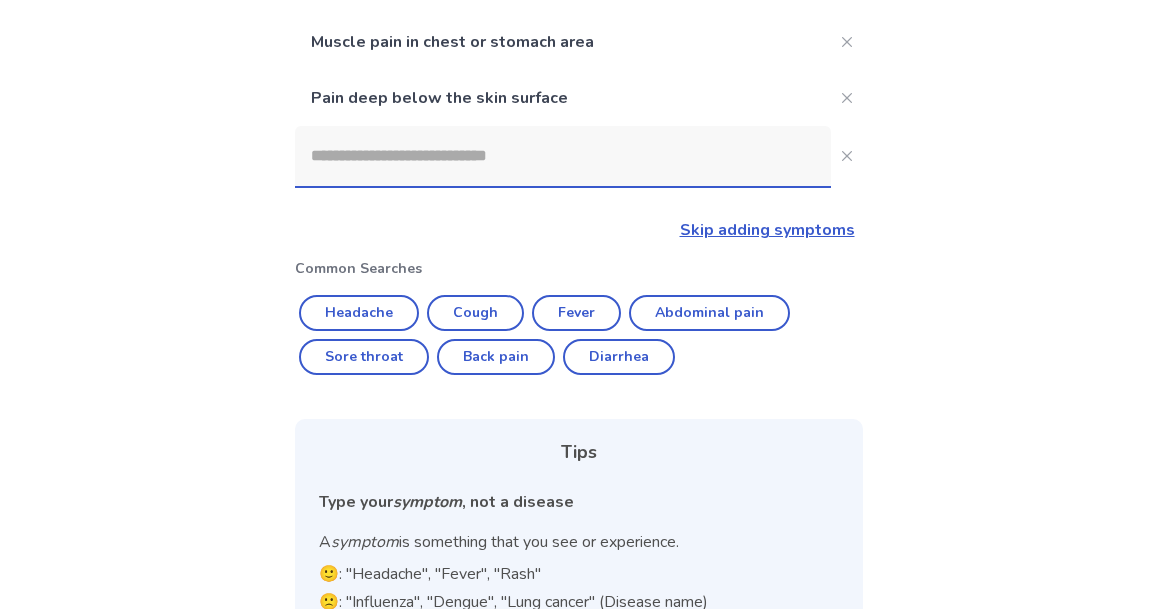 scroll, scrollTop: 202, scrollLeft: 0, axis: vertical 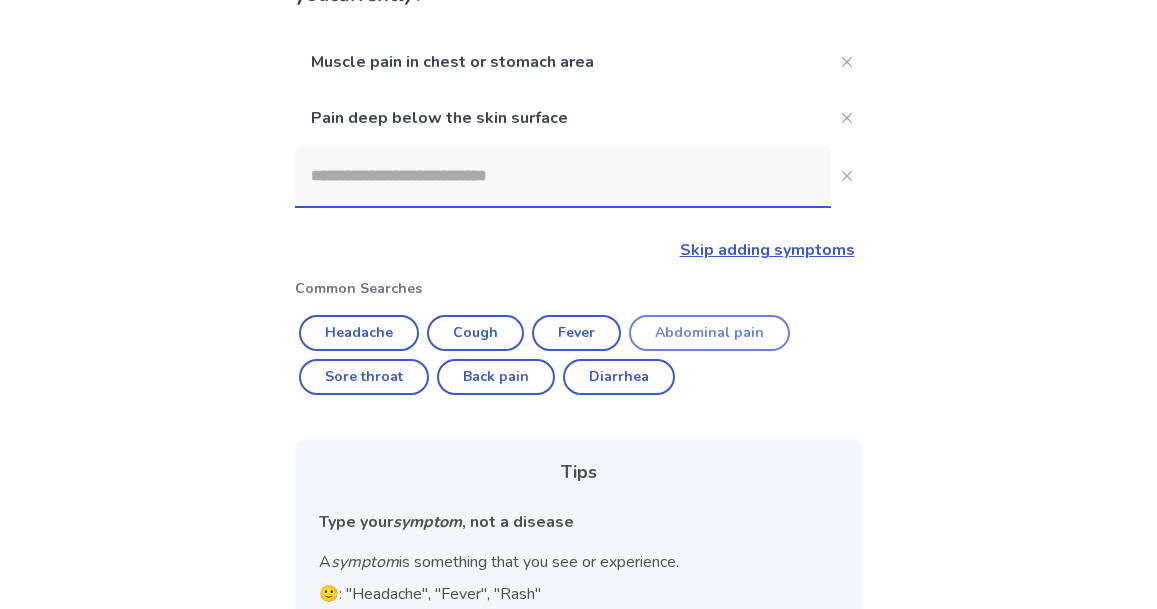 click on "Abdominal pain" 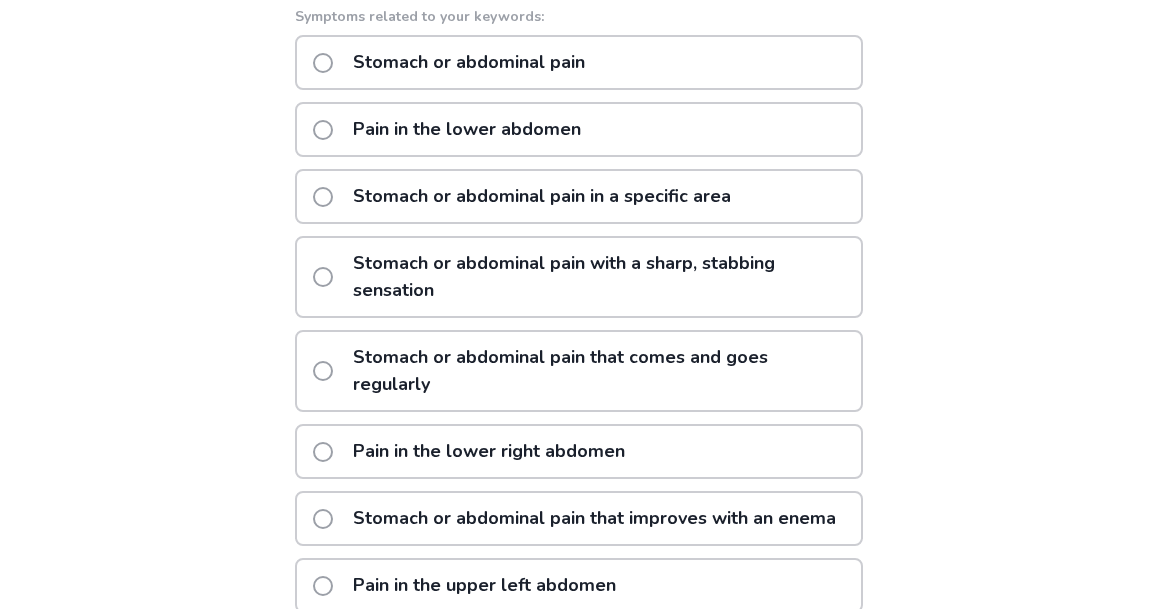 scroll, scrollTop: 418, scrollLeft: 0, axis: vertical 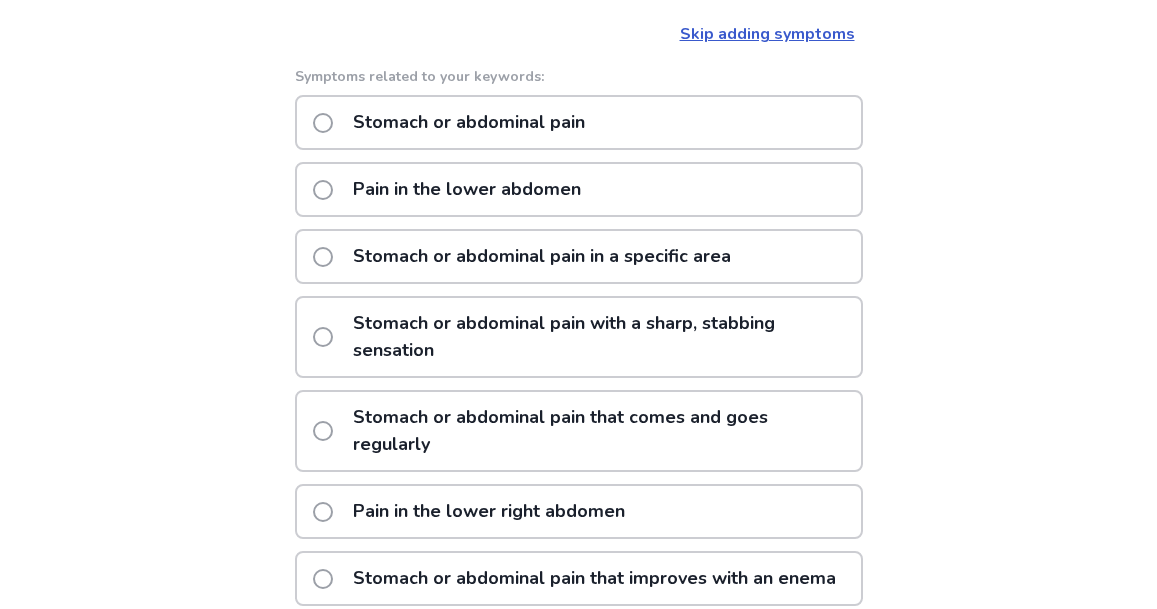 click on "Stomach or abdominal pain in a specific area" 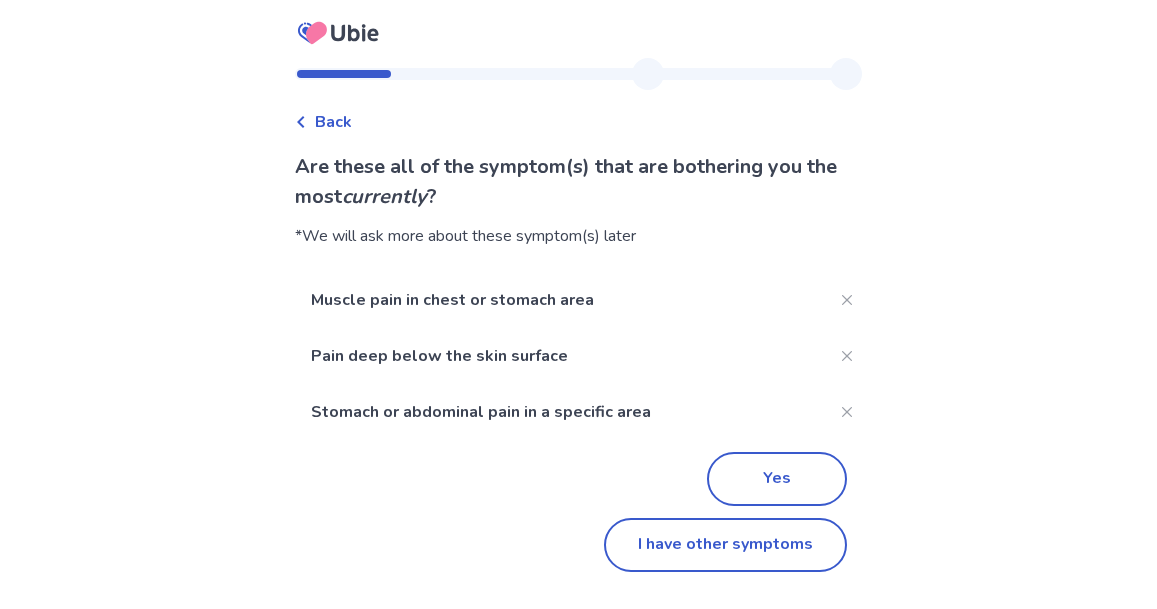 scroll, scrollTop: 84, scrollLeft: 0, axis: vertical 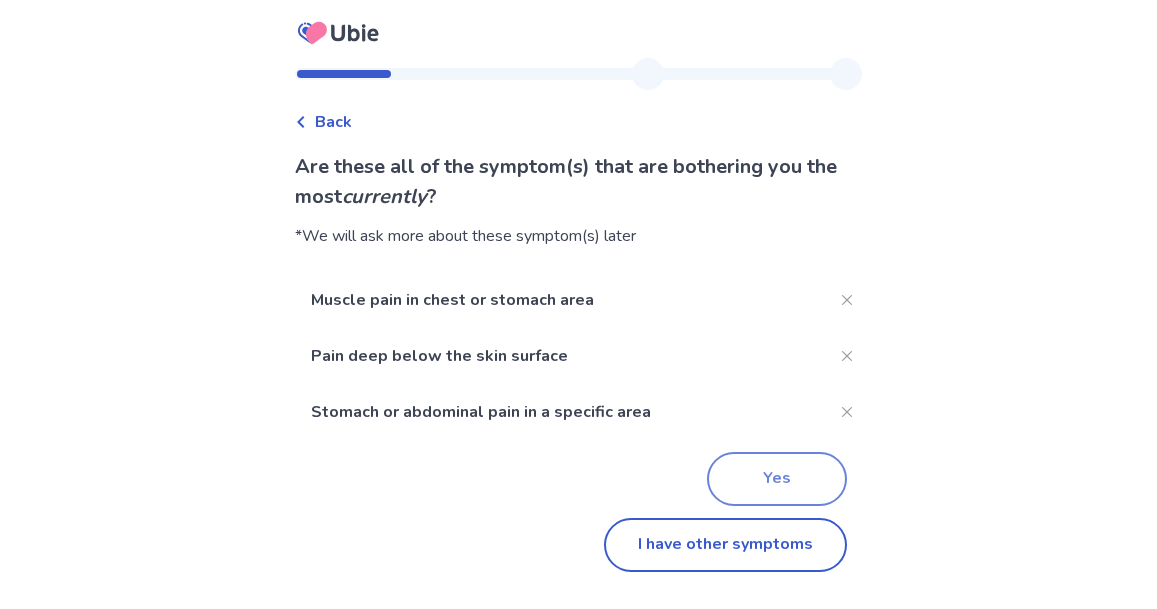 click on "Yes" 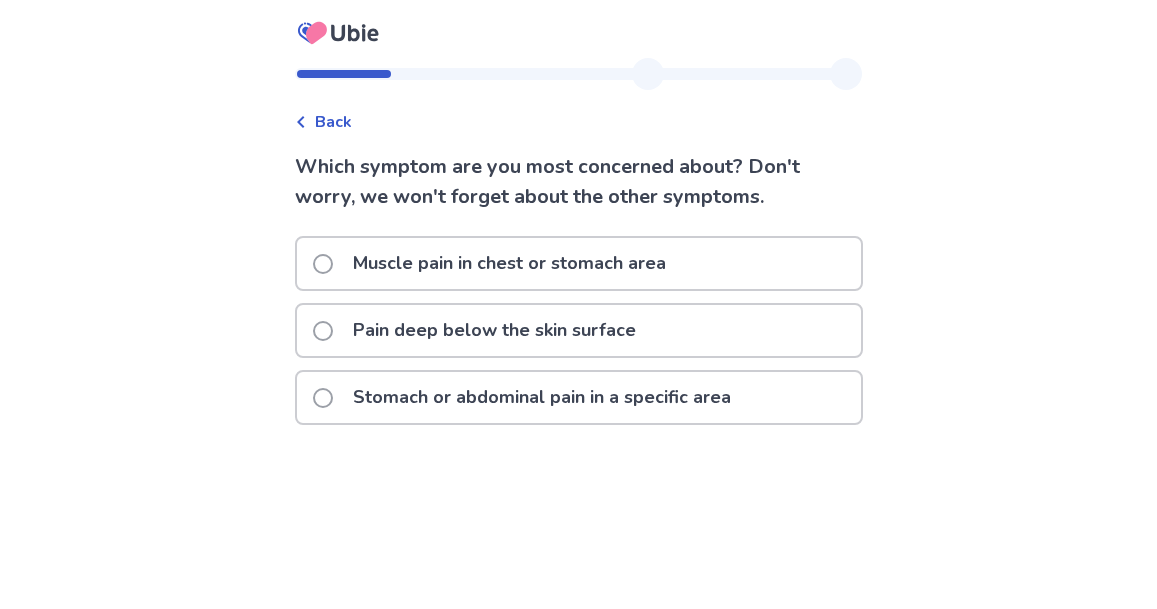 click on "Pain deep below the skin surface" 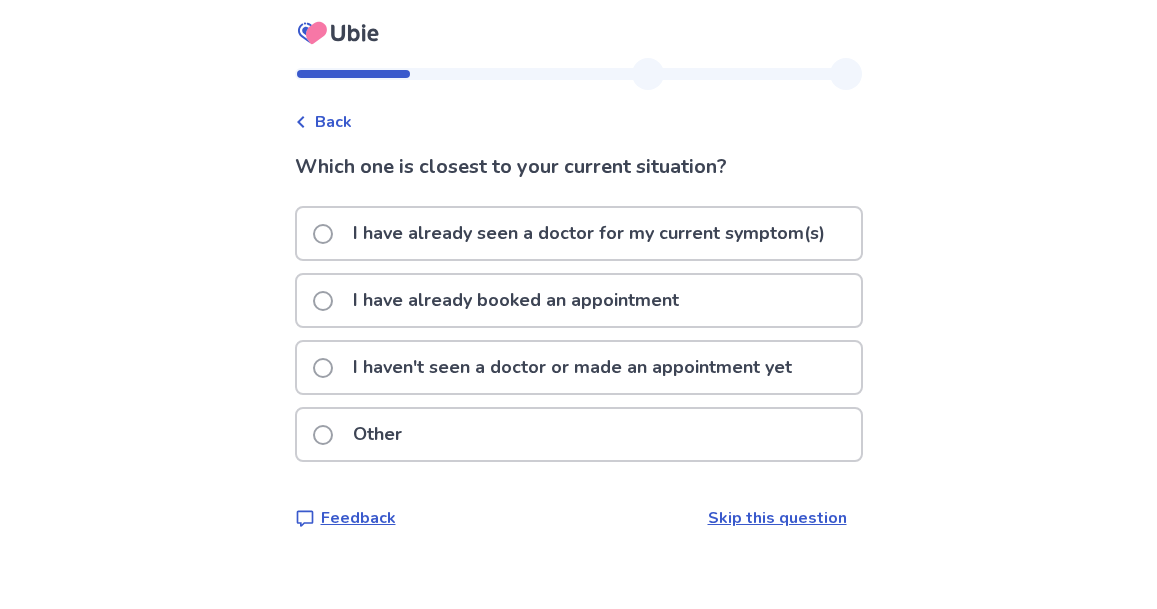 click on "I have already seen a doctor for my current symptom(s)" at bounding box center (589, 233) 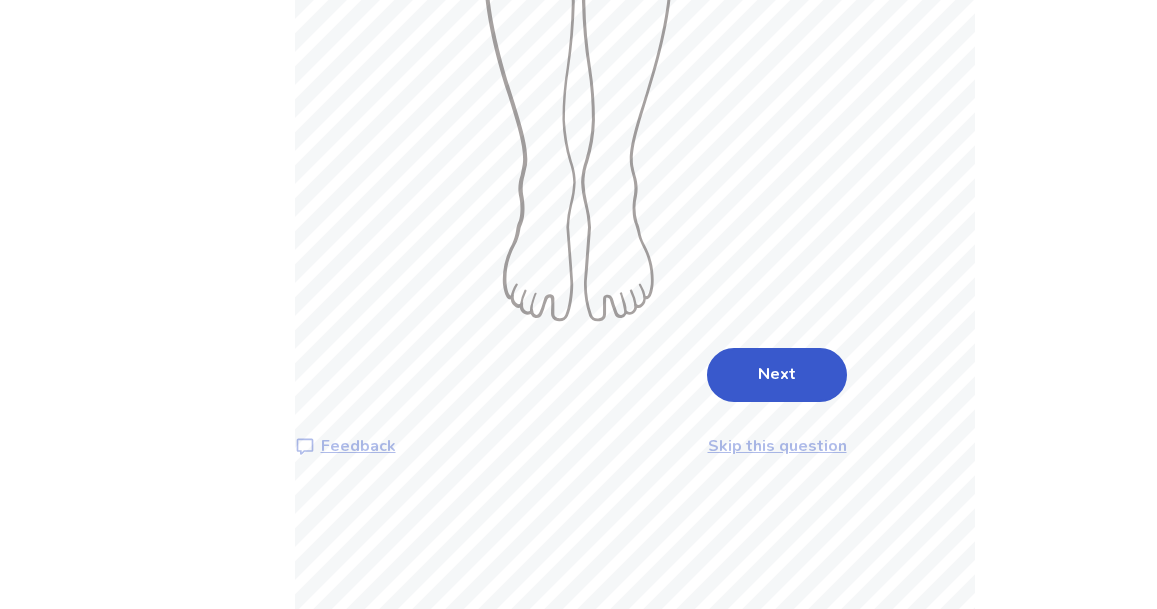 scroll, scrollTop: 1580, scrollLeft: 0, axis: vertical 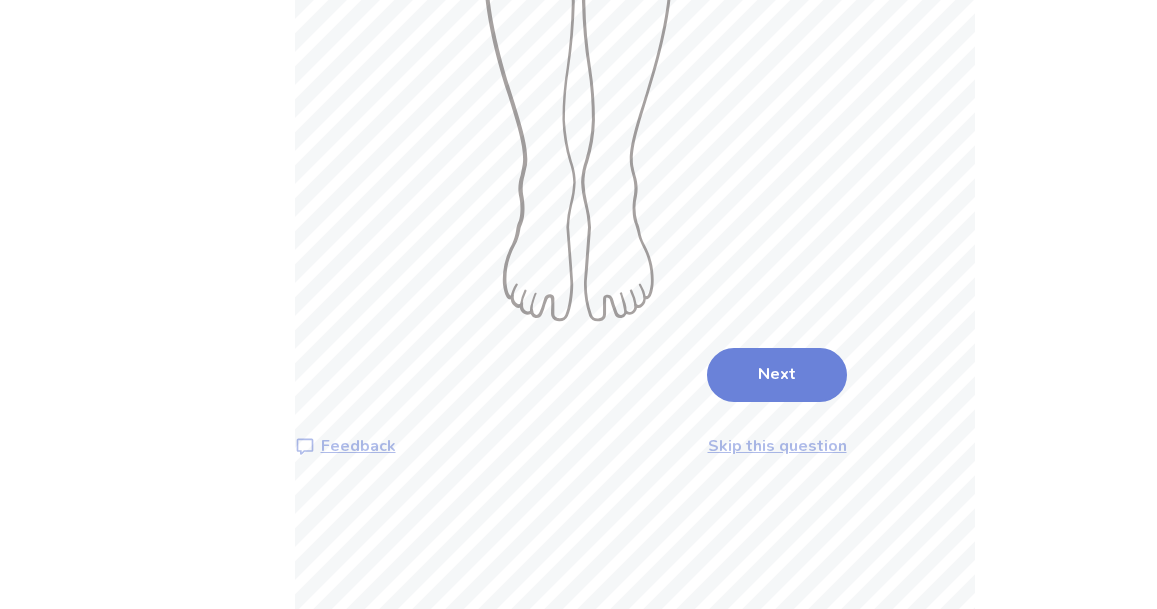 click on "Next" at bounding box center [777, 375] 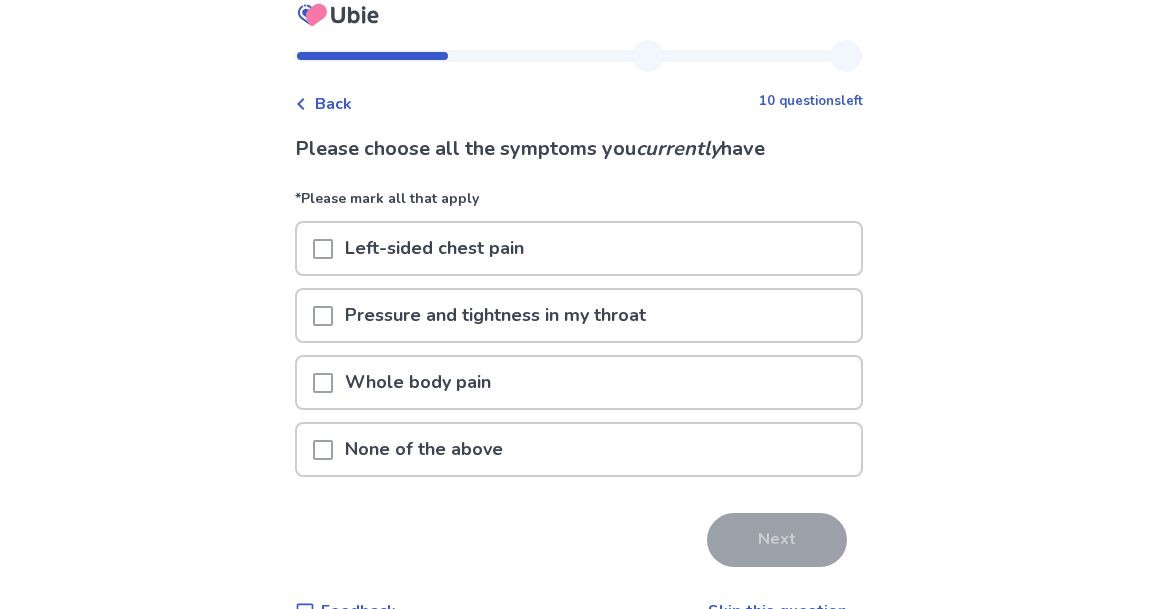 scroll, scrollTop: 31, scrollLeft: 0, axis: vertical 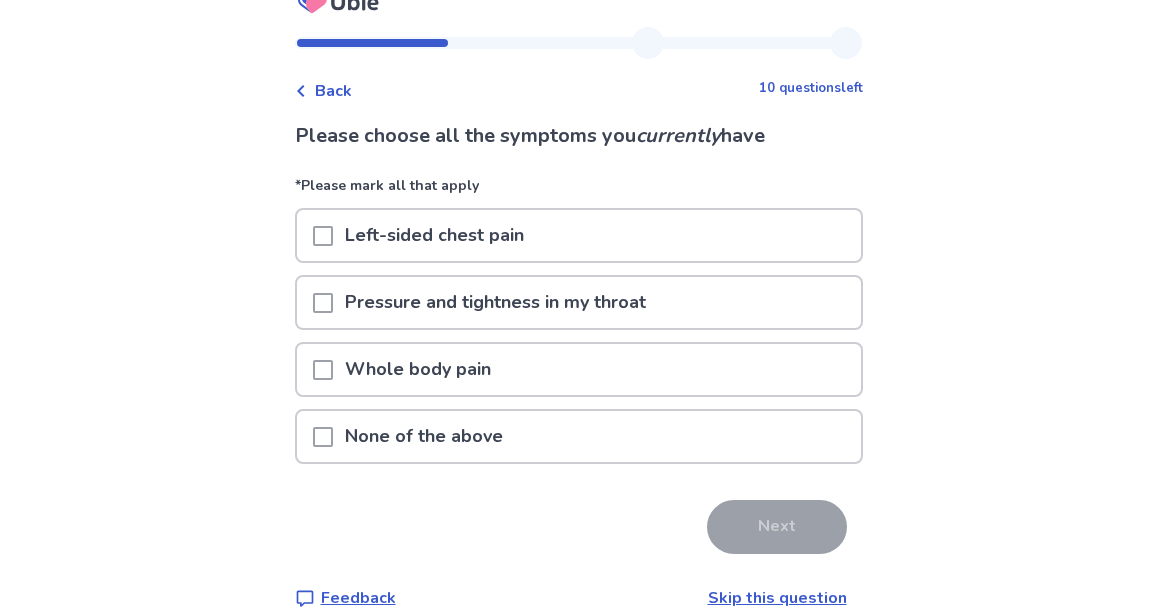 click on "Whole body pain" at bounding box center [579, 369] 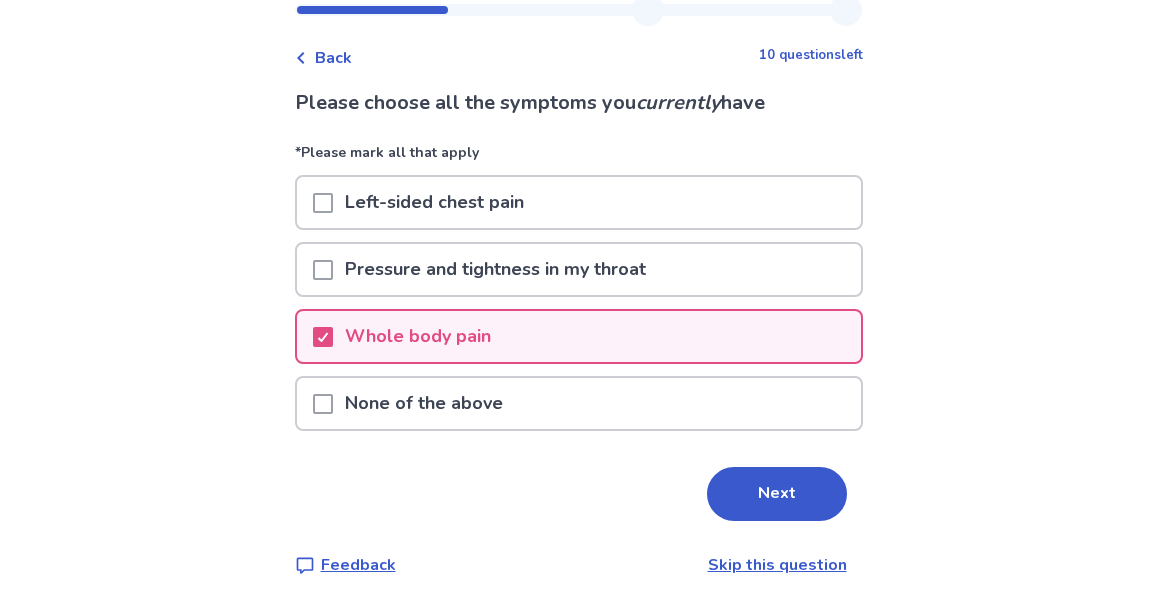 scroll, scrollTop: 164, scrollLeft: 0, axis: vertical 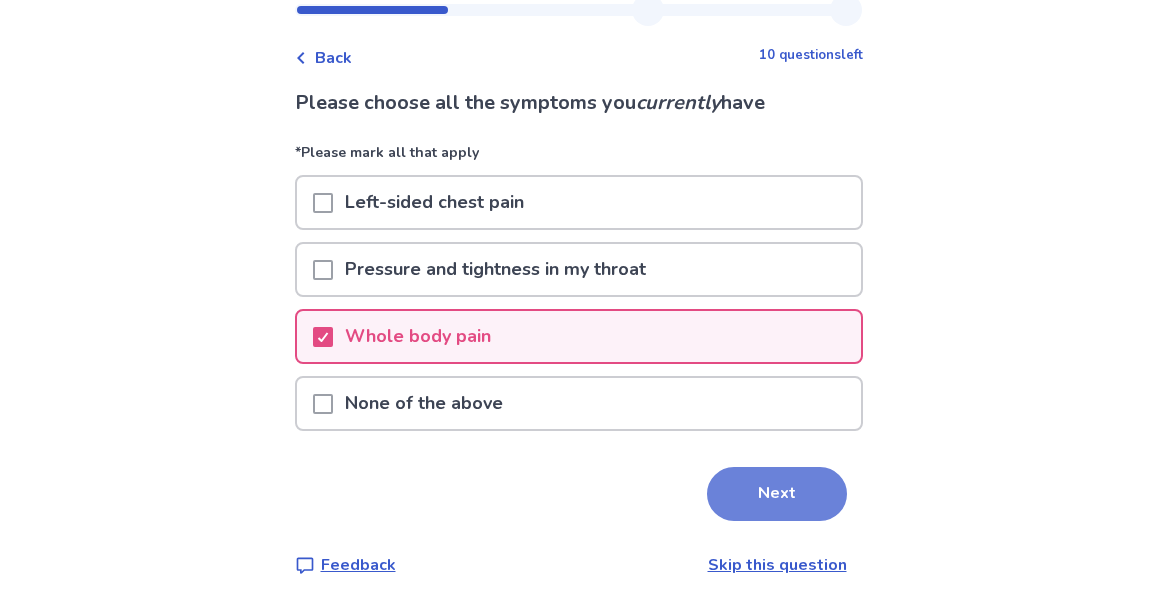 click on "Next" at bounding box center (777, 494) 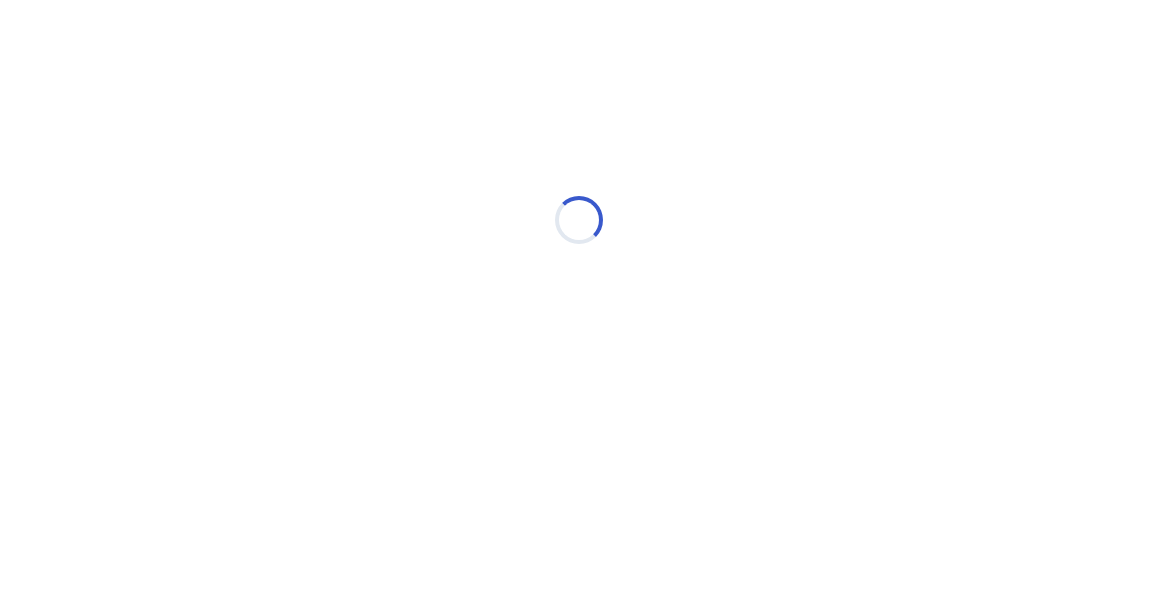 scroll, scrollTop: 0, scrollLeft: 0, axis: both 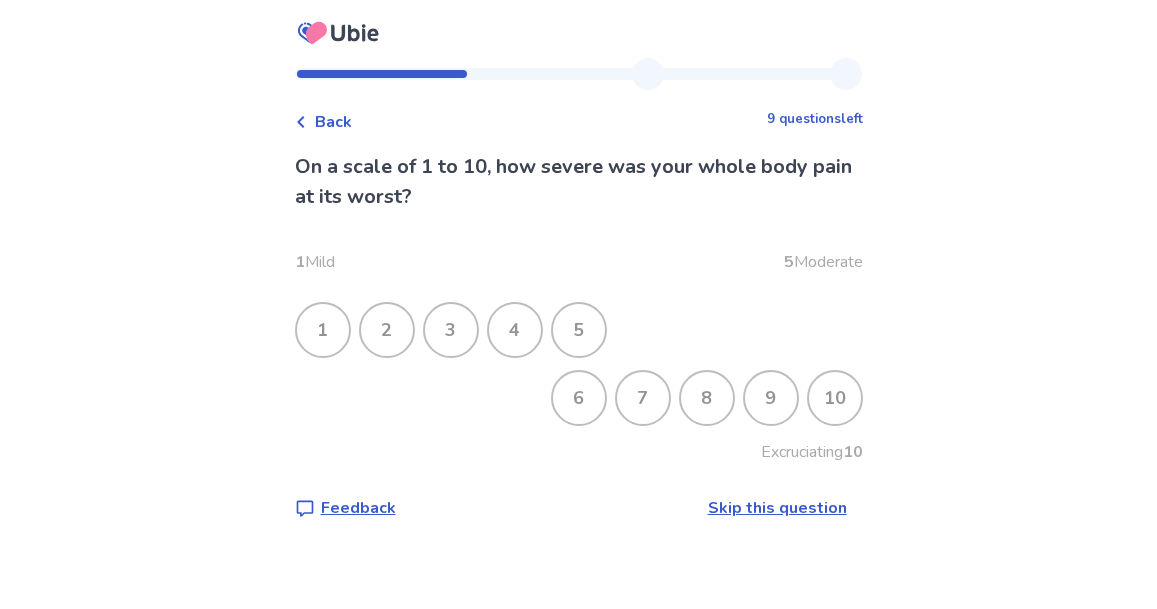 click on "9" at bounding box center (771, 398) 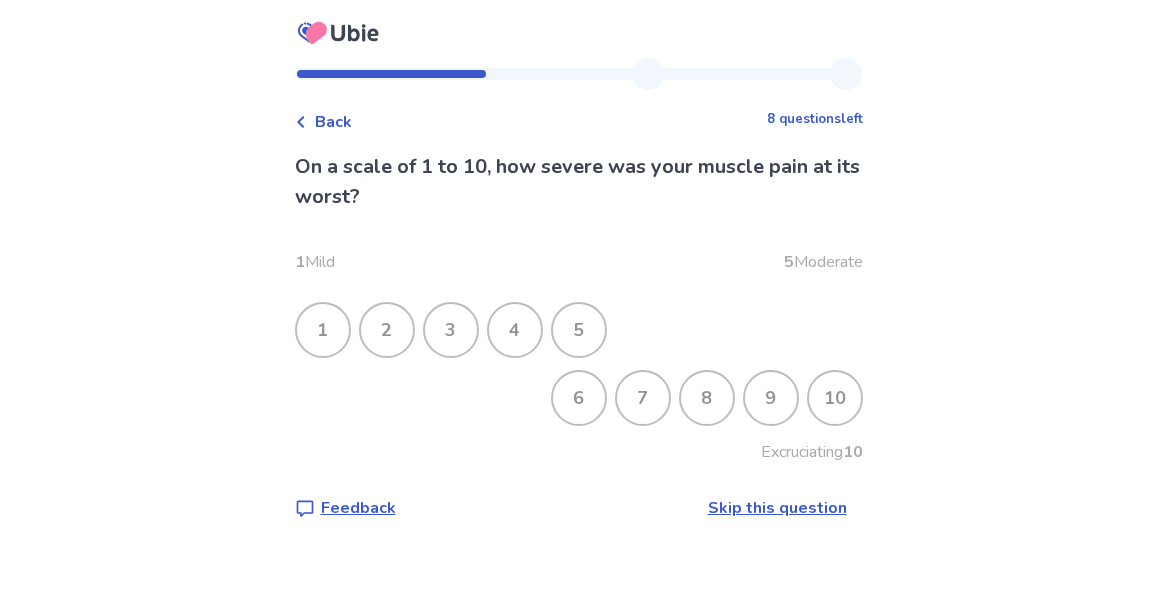 click on "9" at bounding box center (771, 398) 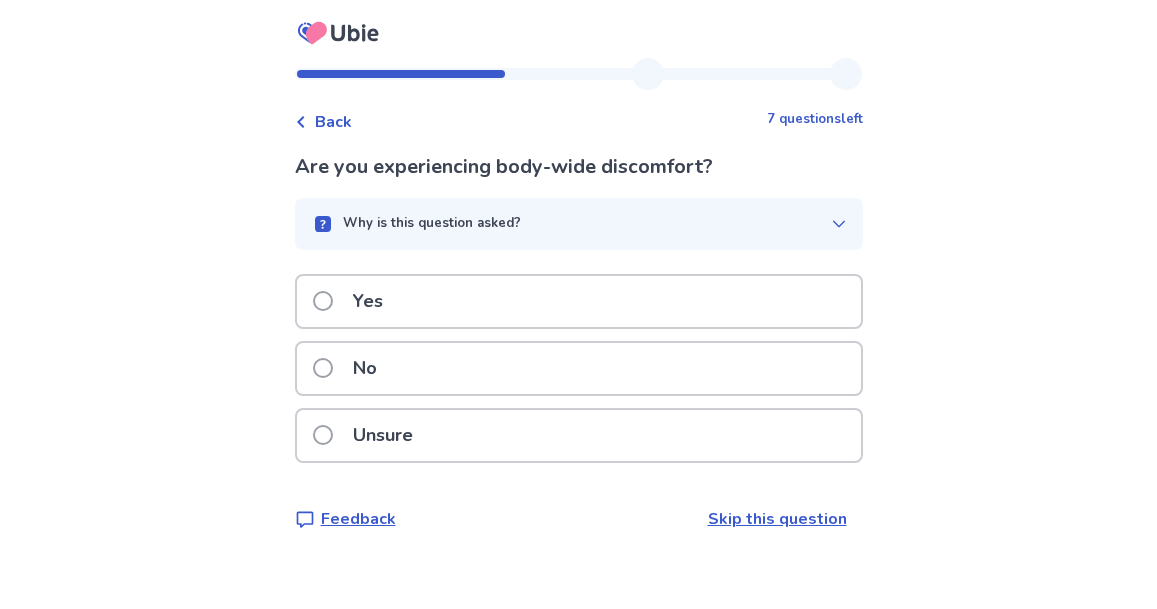 click on "Yes" at bounding box center (579, 301) 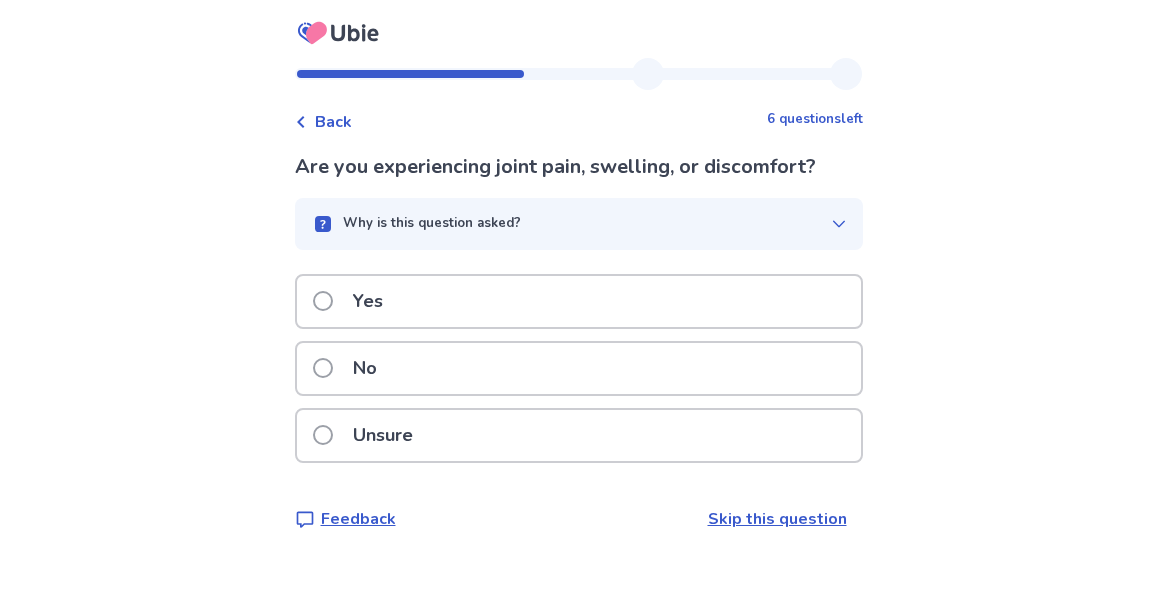 click on "Unsure" at bounding box center [579, 435] 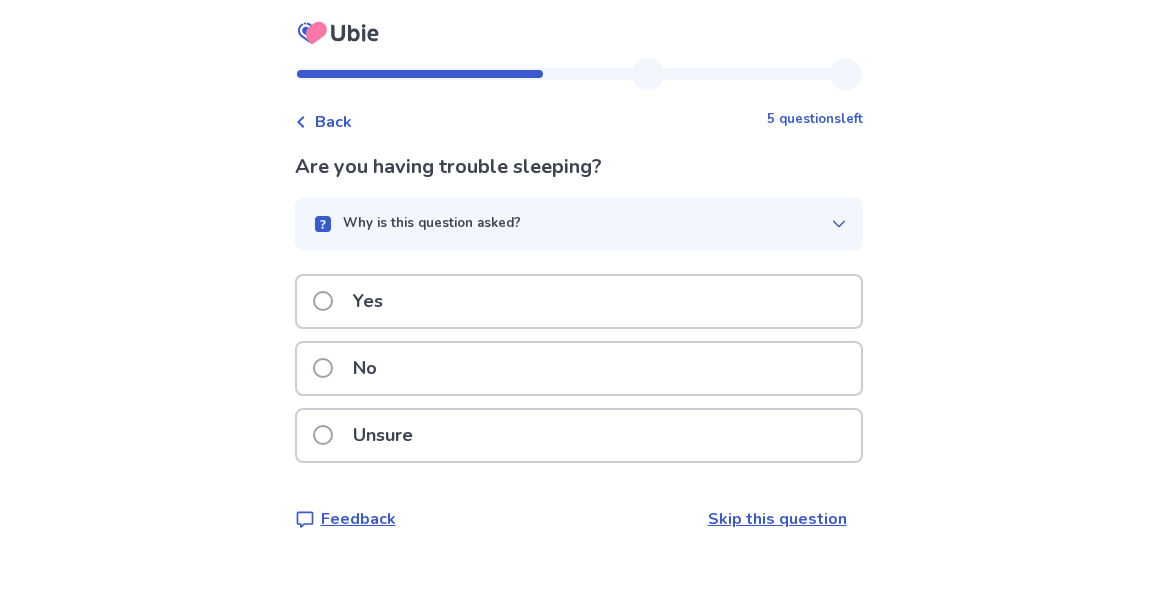 click on "Yes" at bounding box center (579, 301) 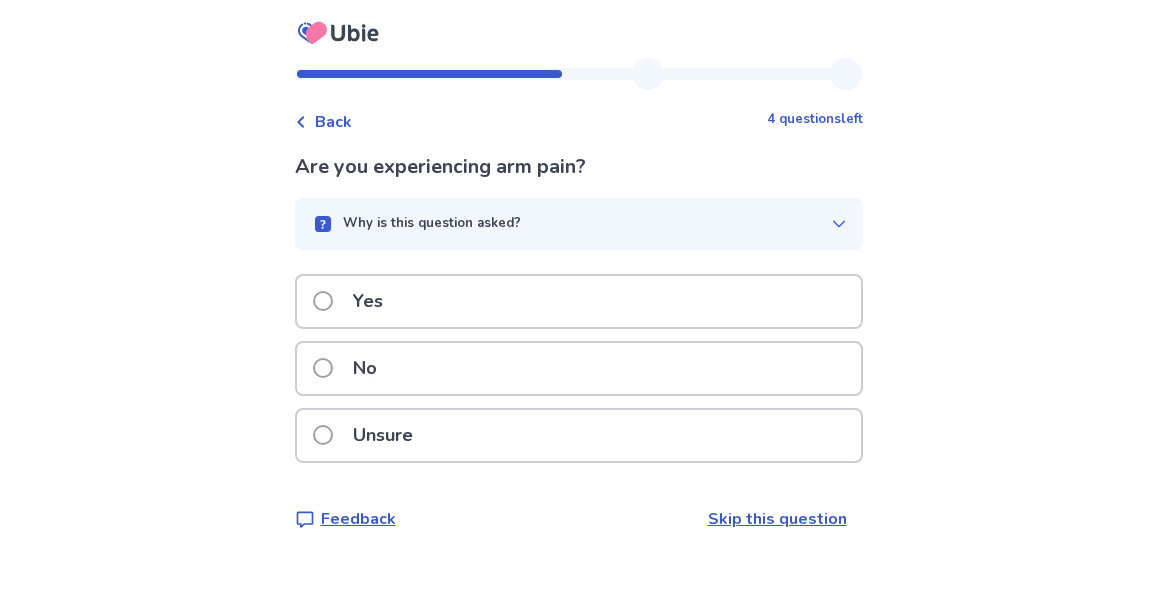 click on "No" at bounding box center (579, 368) 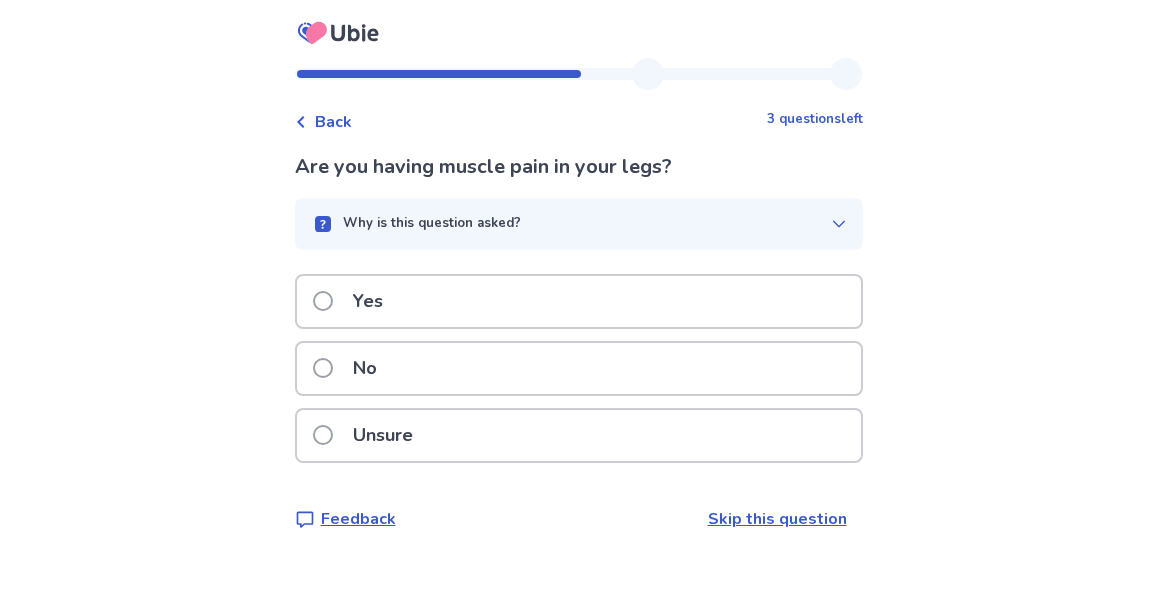 click on "Yes" at bounding box center [579, 301] 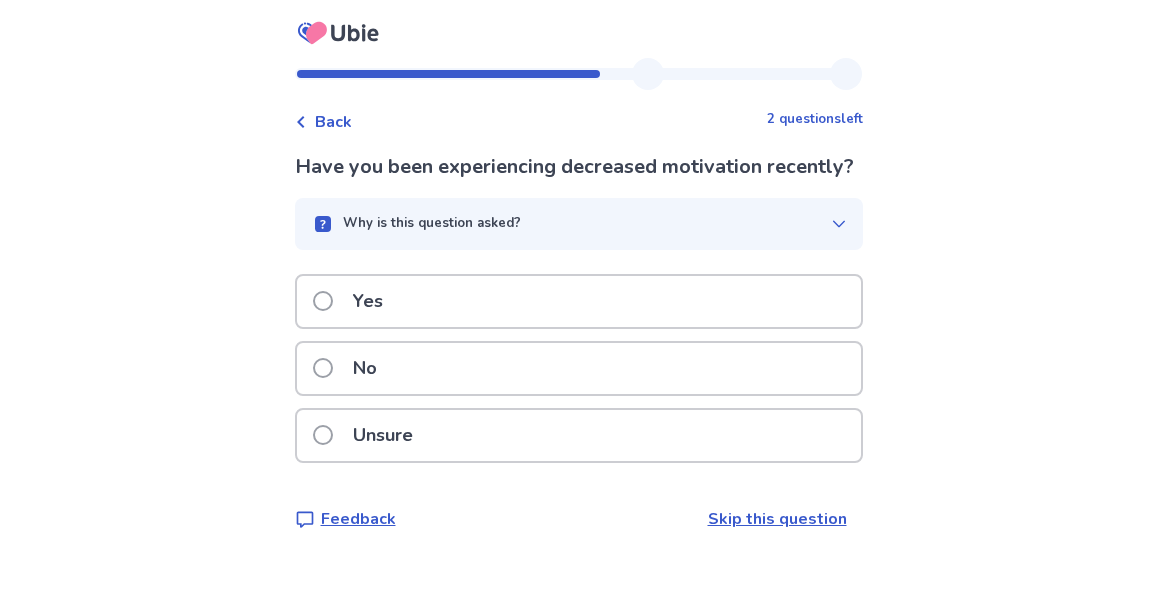 click on "Yes" at bounding box center [579, 301] 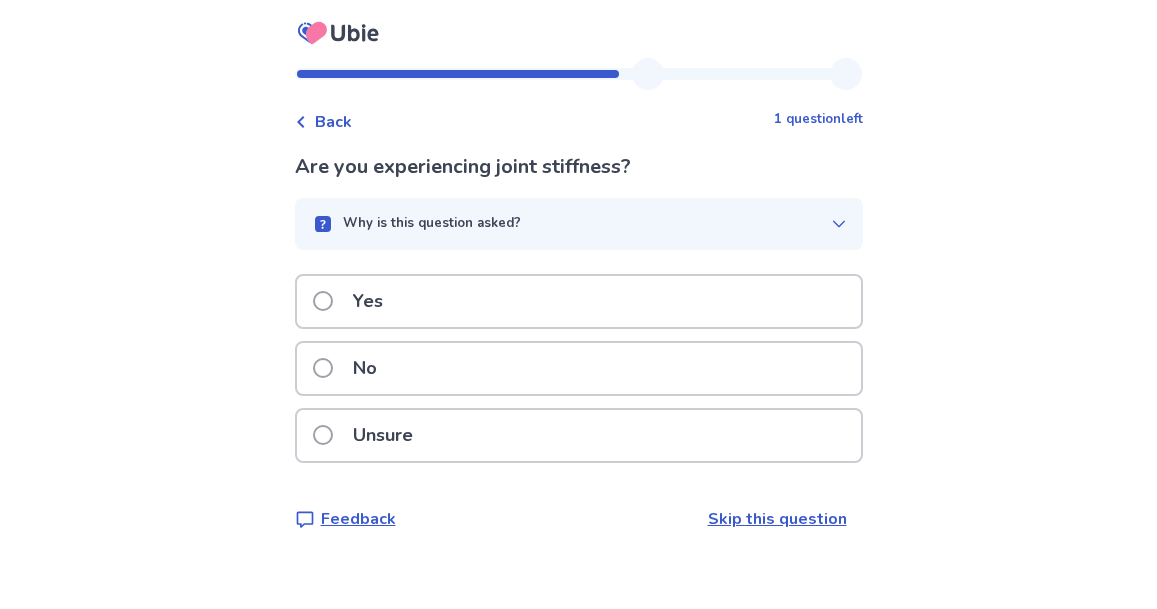 click on "Yes" at bounding box center [579, 301] 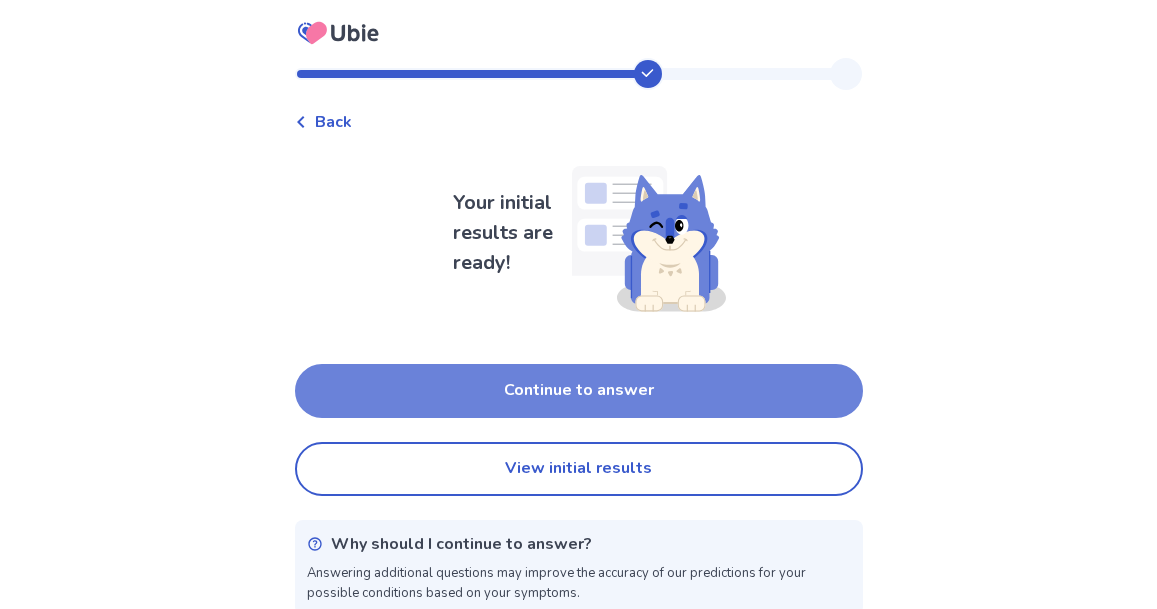 click on "Continue to answer" at bounding box center [579, 391] 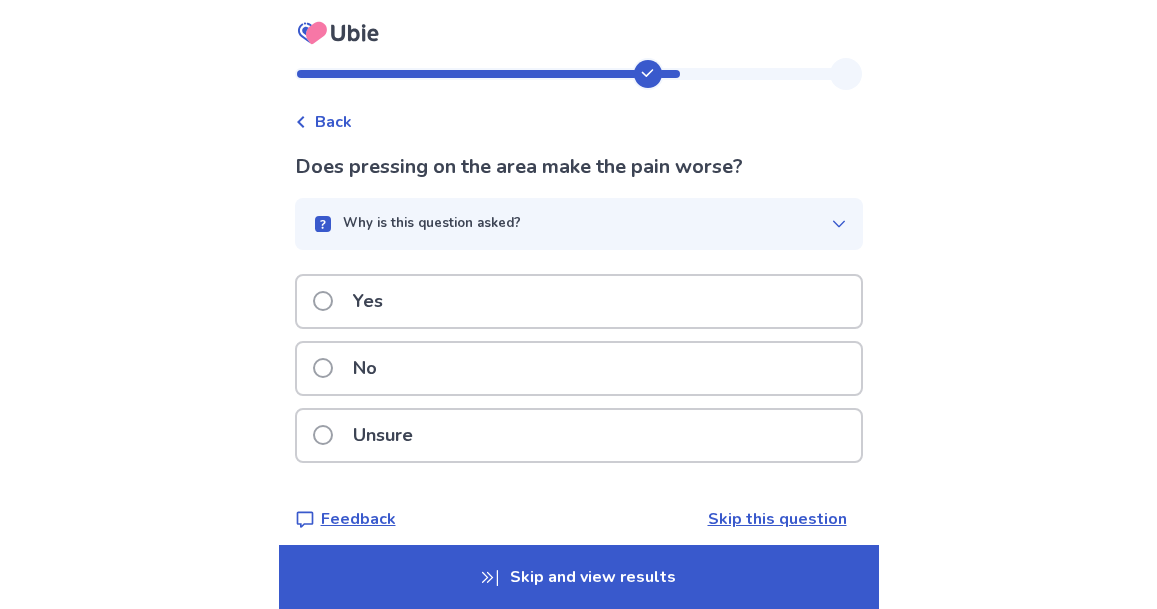 click on "Yes" at bounding box center [579, 301] 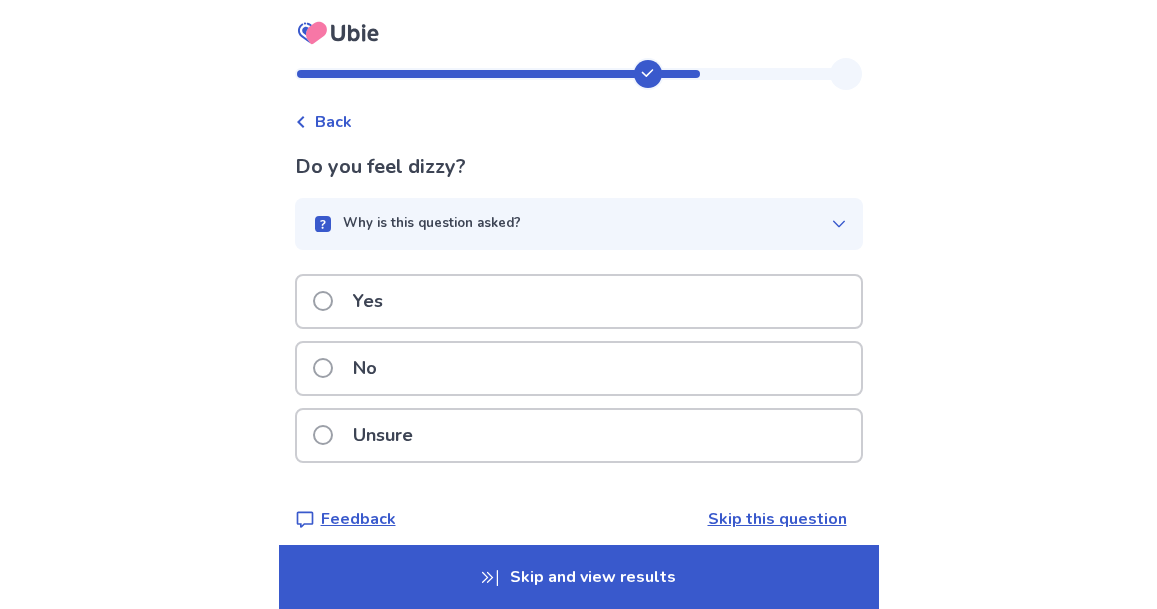 click on "Yes" at bounding box center (579, 301) 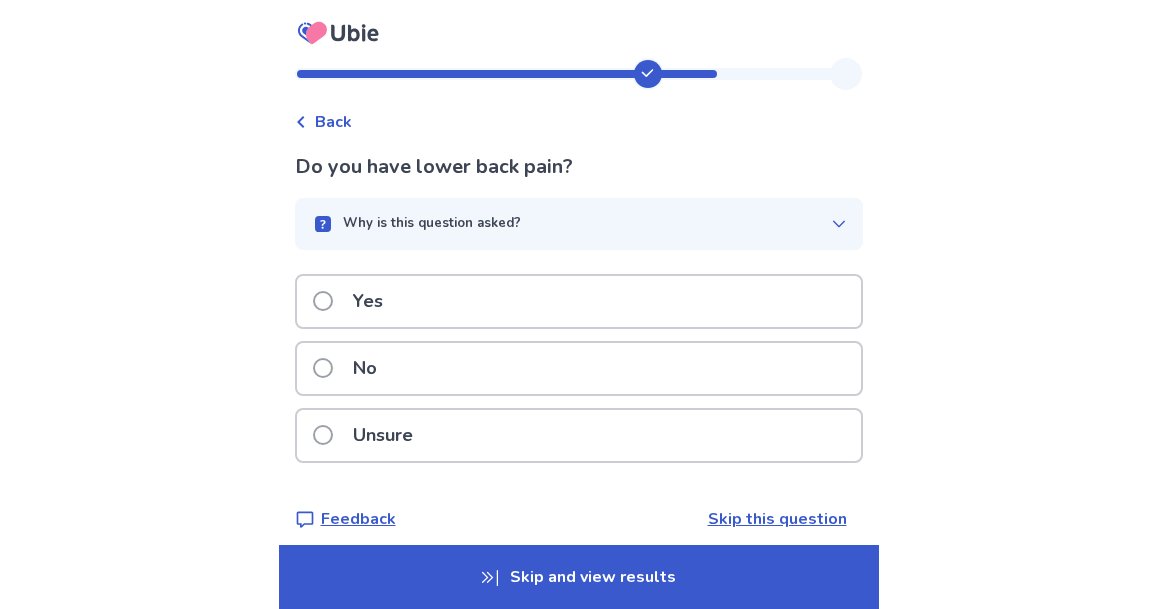 click on "Yes" at bounding box center (579, 301) 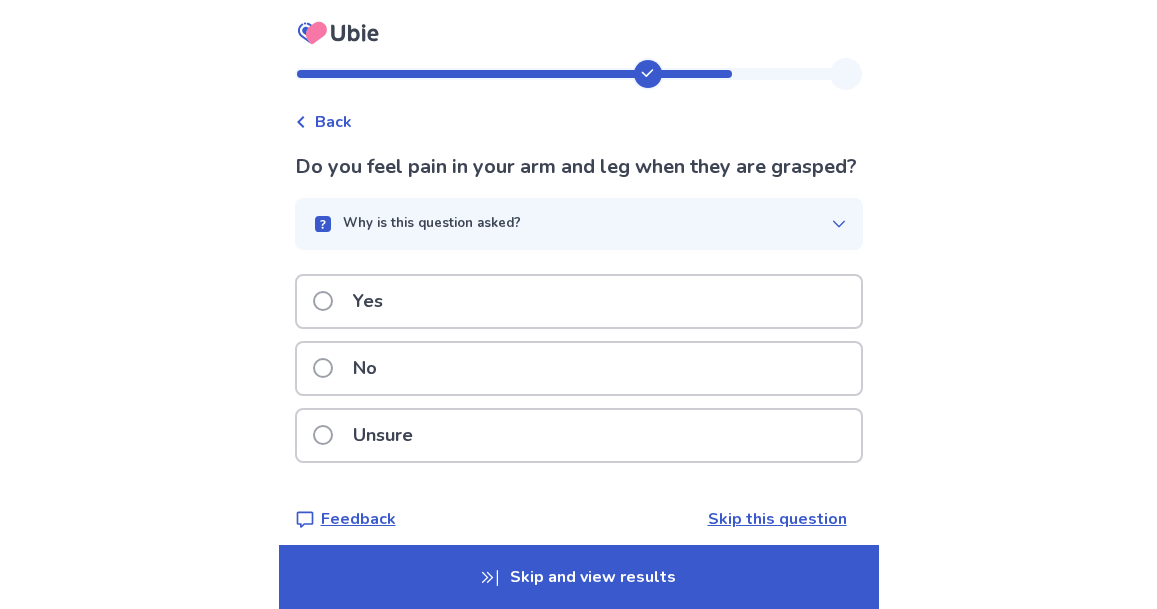 click on "Yes" at bounding box center (579, 301) 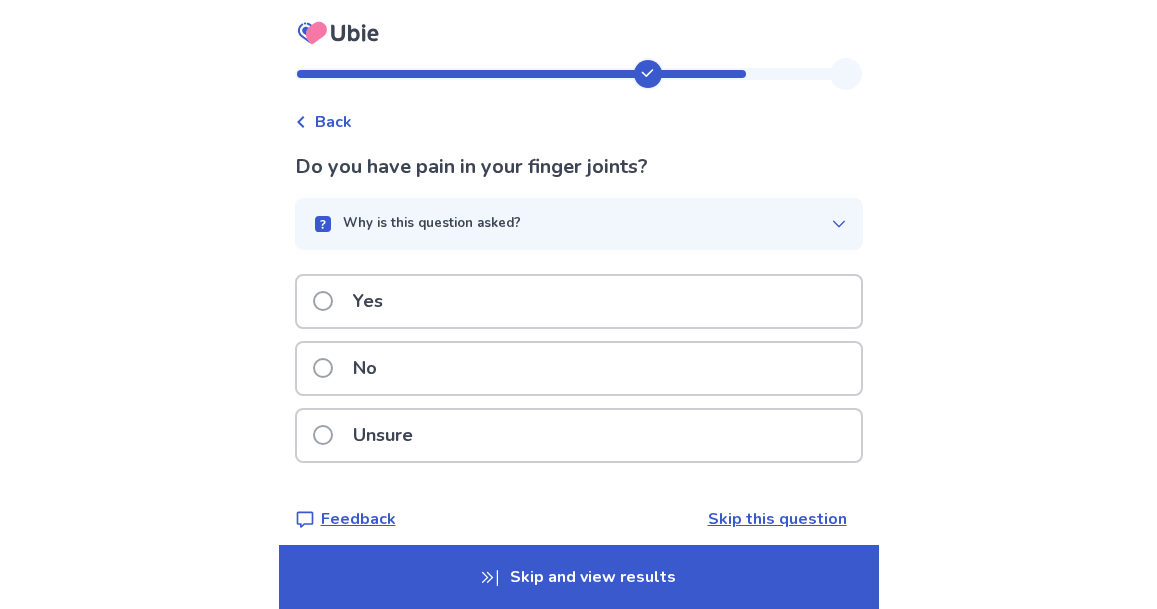 click on "No" at bounding box center (579, 368) 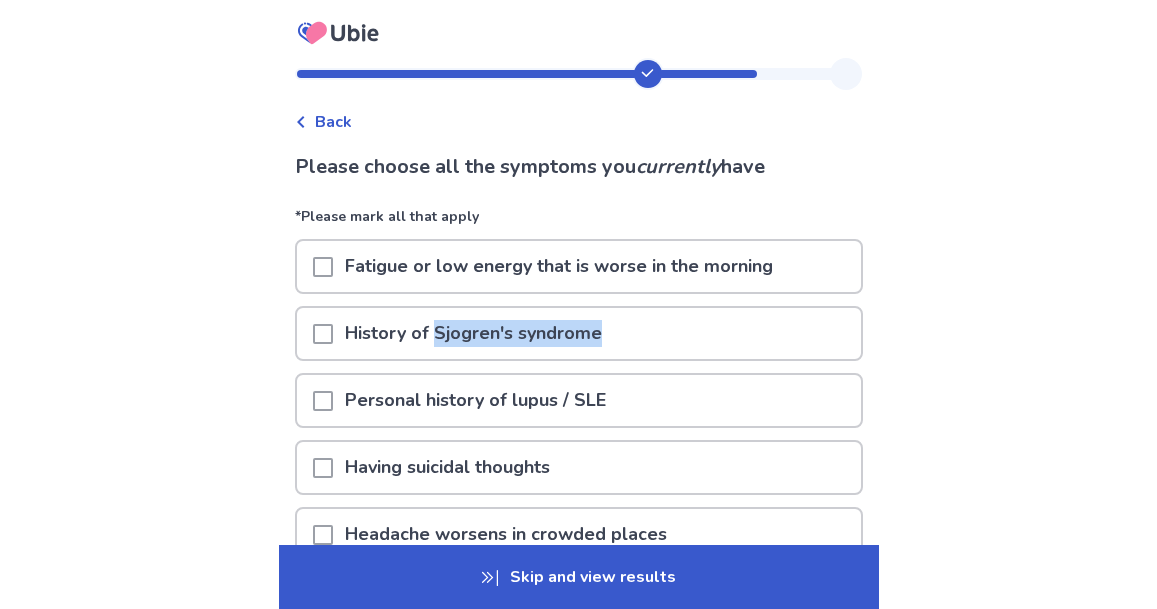 drag, startPoint x: 619, startPoint y: 387, endPoint x: 418, endPoint y: 394, distance: 201.12186 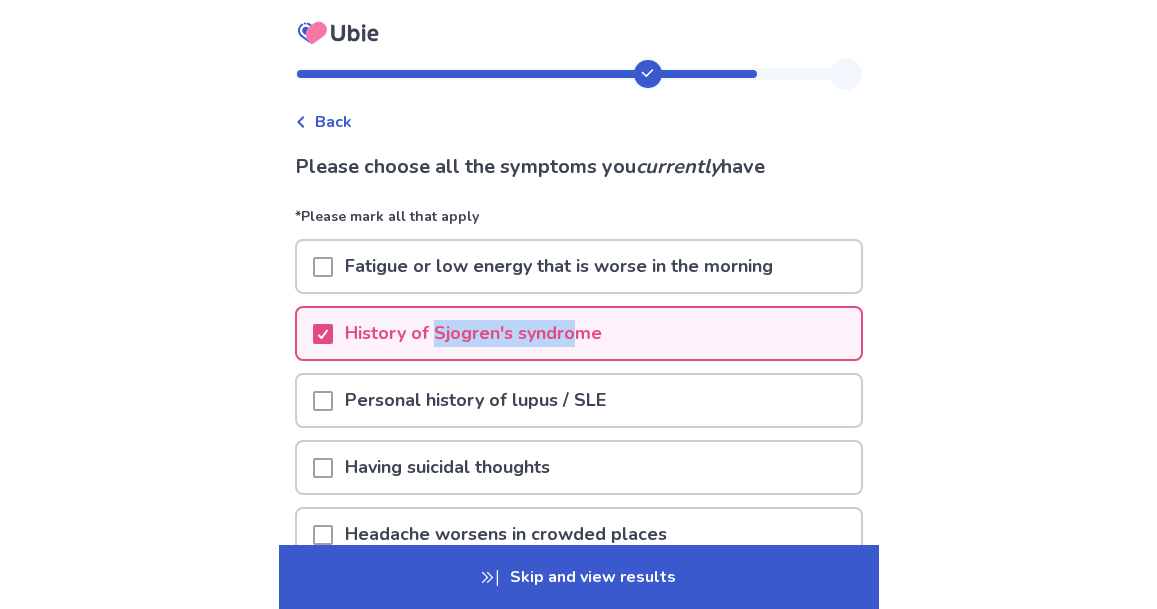 drag, startPoint x: 414, startPoint y: 388, endPoint x: 590, endPoint y: 393, distance: 176.07101 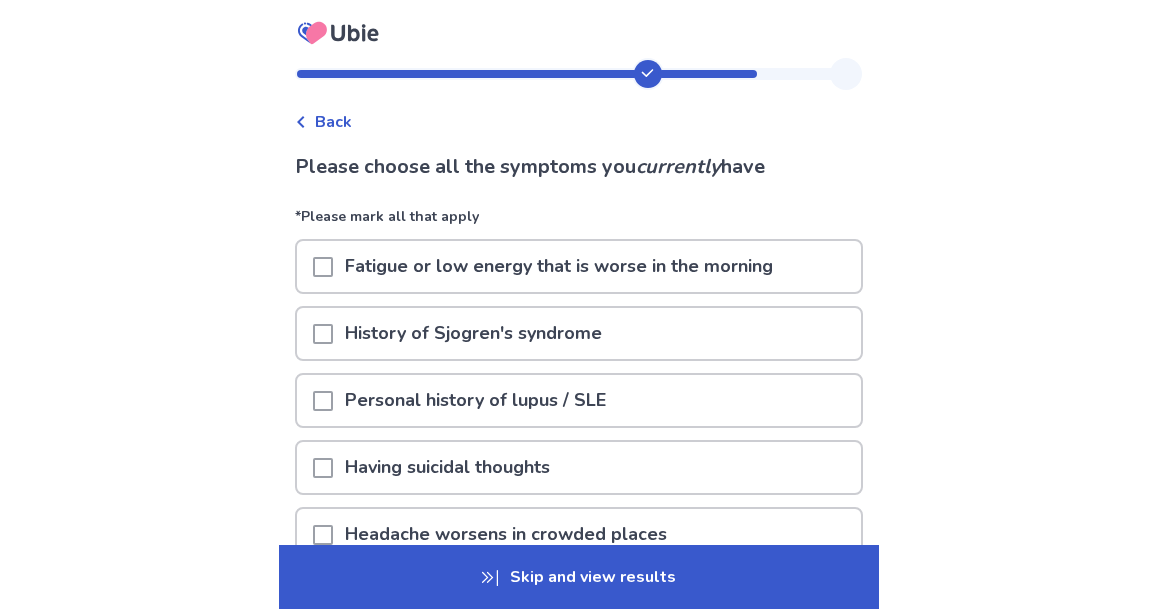 click on "History of Sjogren's syndrome" at bounding box center (473, 333) 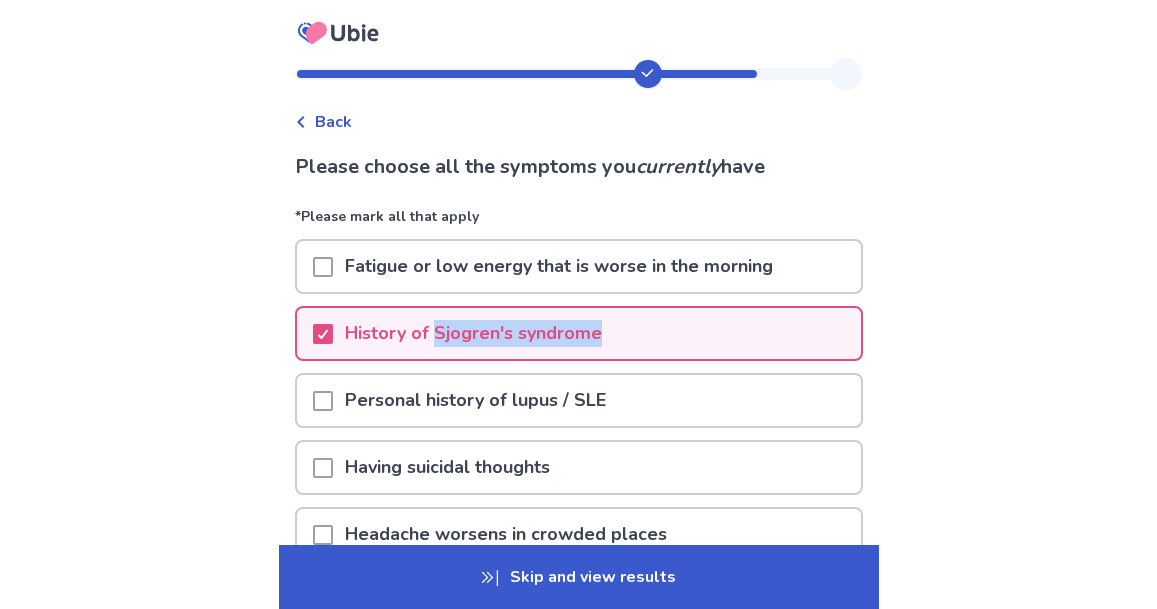 drag, startPoint x: 414, startPoint y: 386, endPoint x: 619, endPoint y: 388, distance: 205.00975 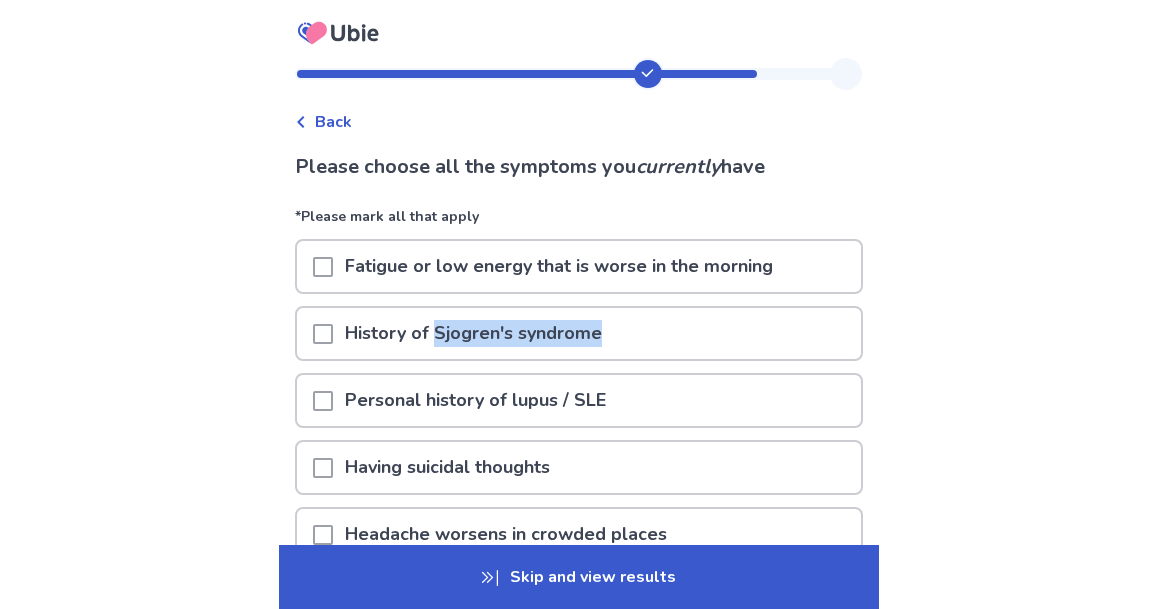 copy on "[DISEASE]" 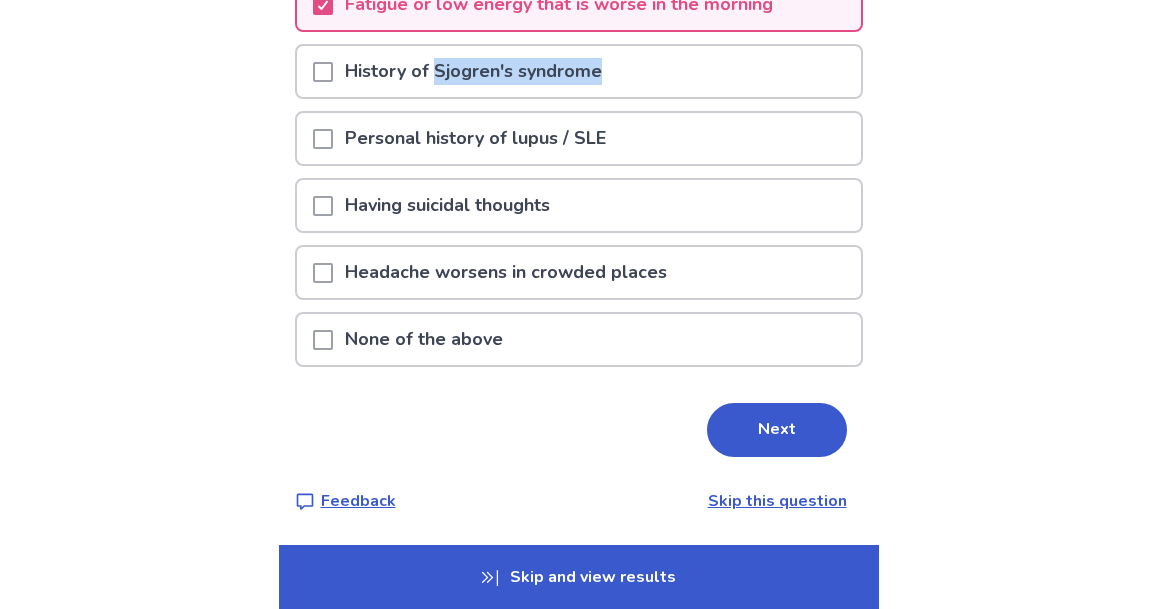 scroll, scrollTop: 345, scrollLeft: 0, axis: vertical 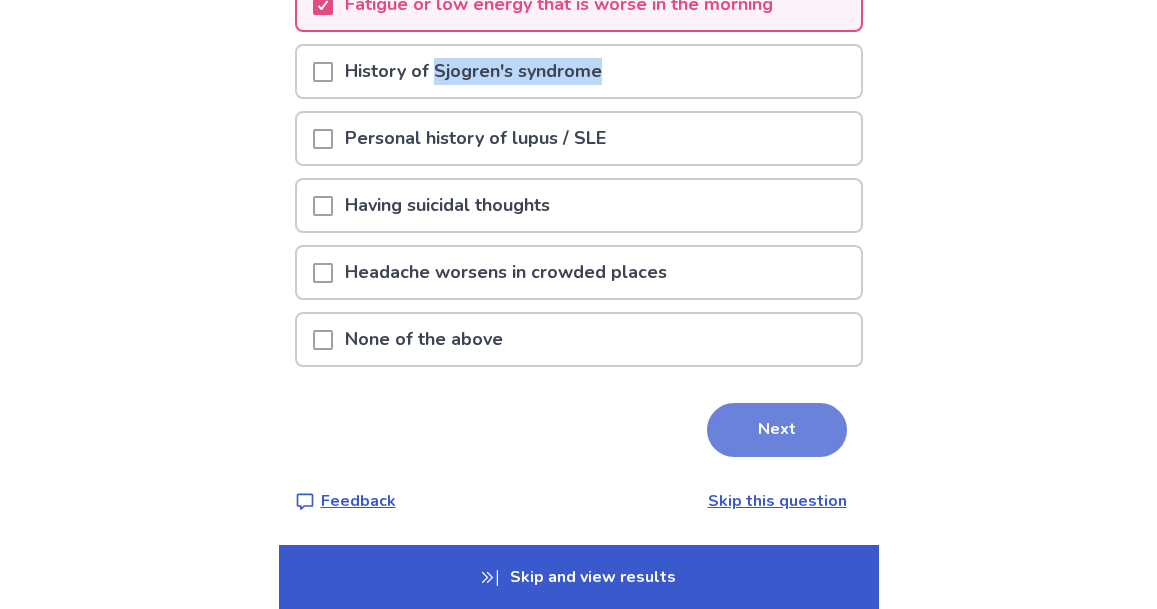 click on "Next" at bounding box center (777, 430) 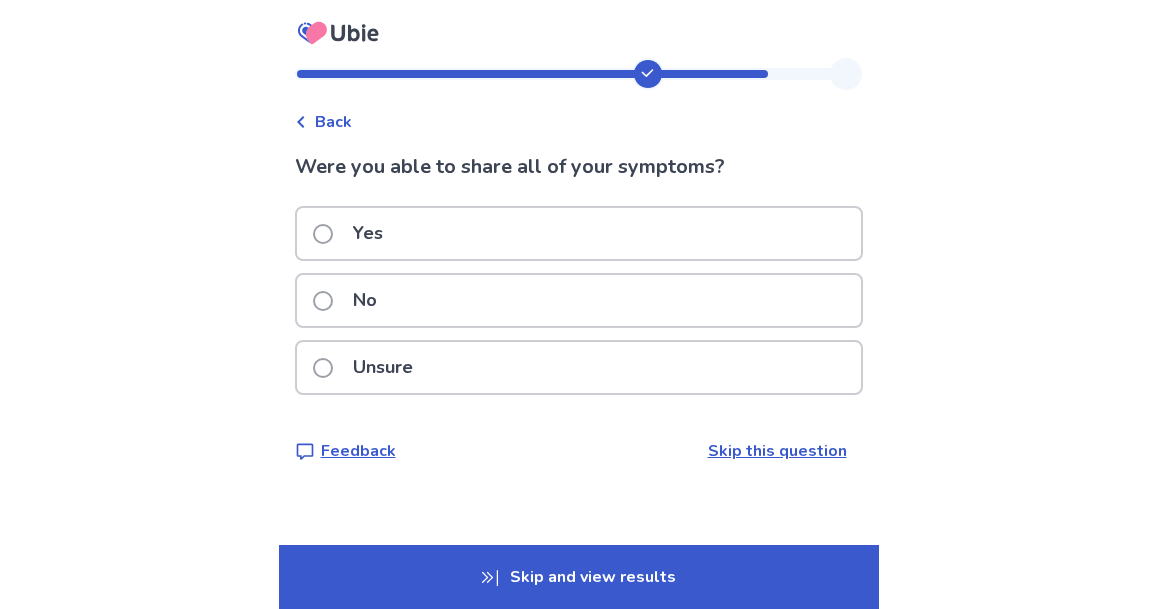 click on "No" at bounding box center (579, 300) 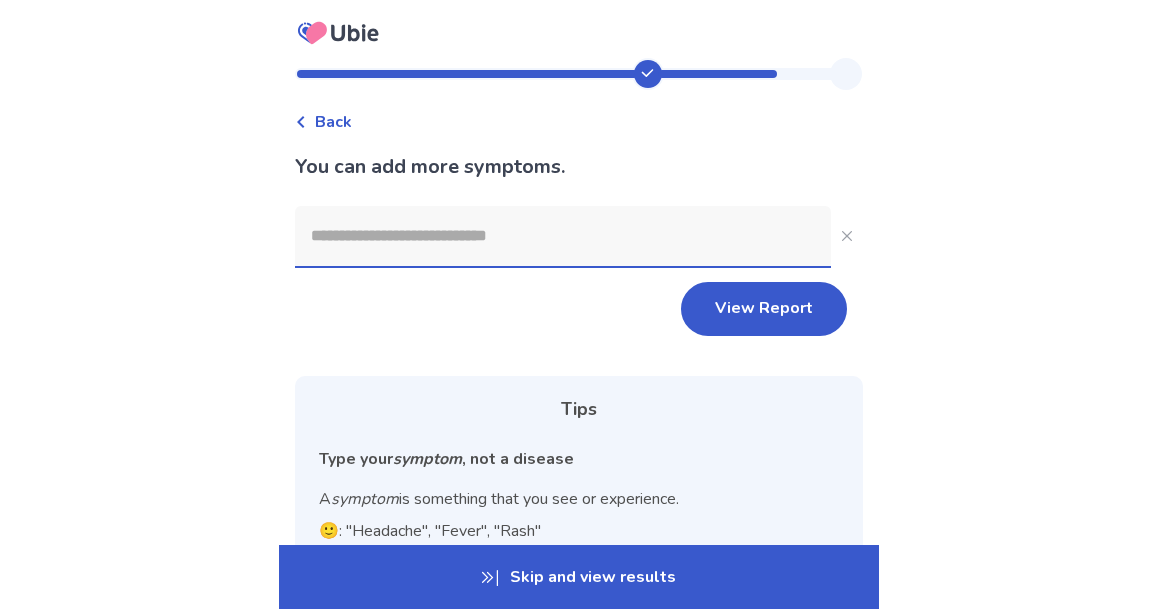 click 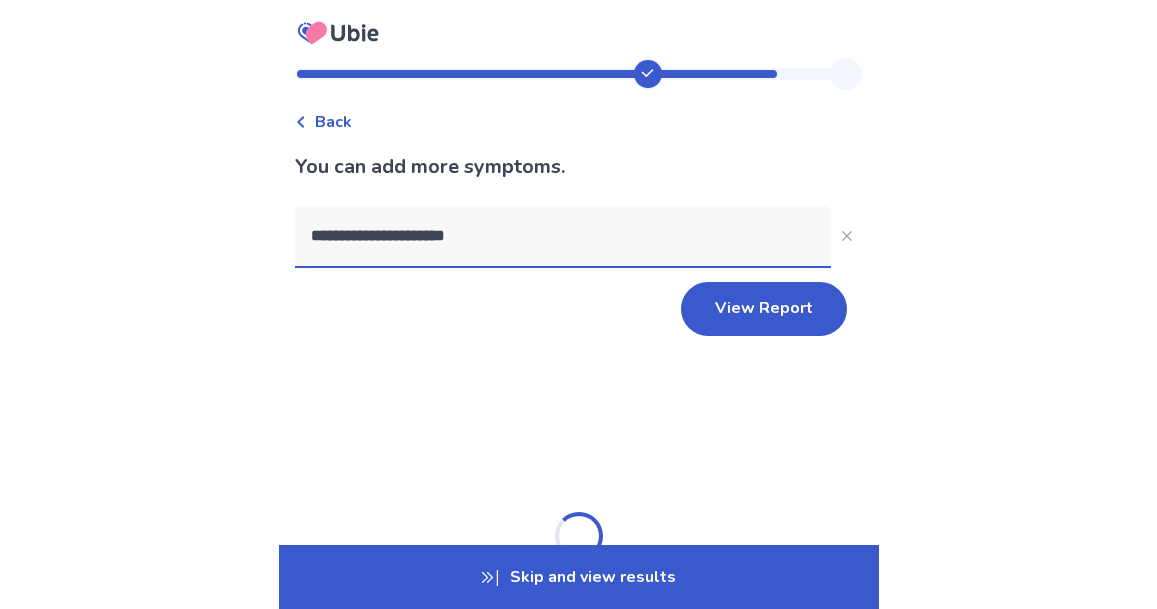 type on "**********" 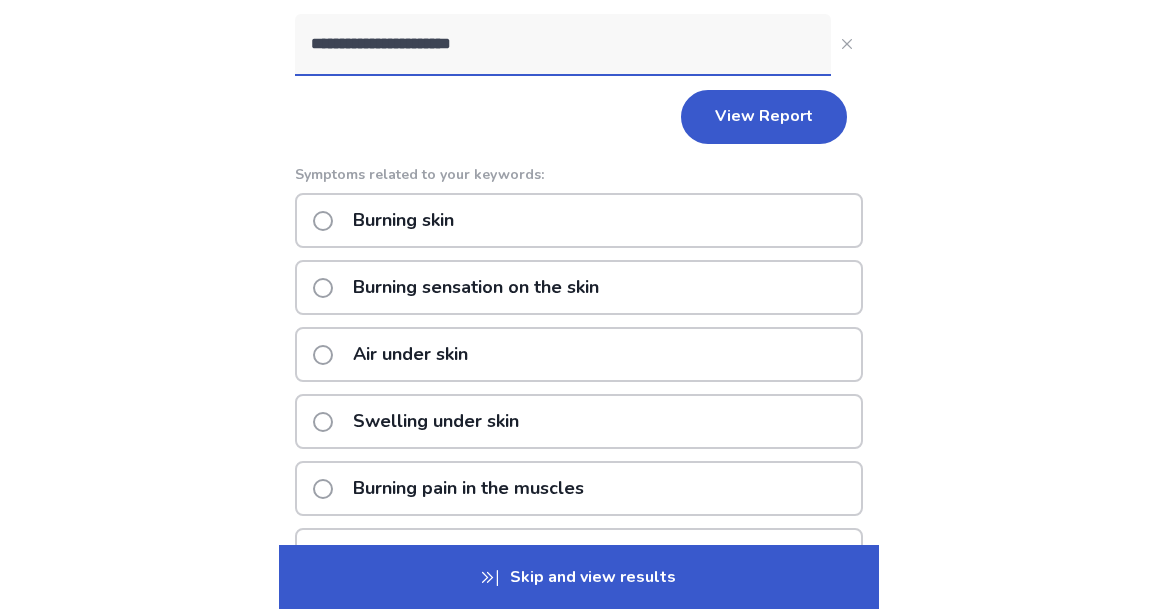 scroll, scrollTop: 240, scrollLeft: 0, axis: vertical 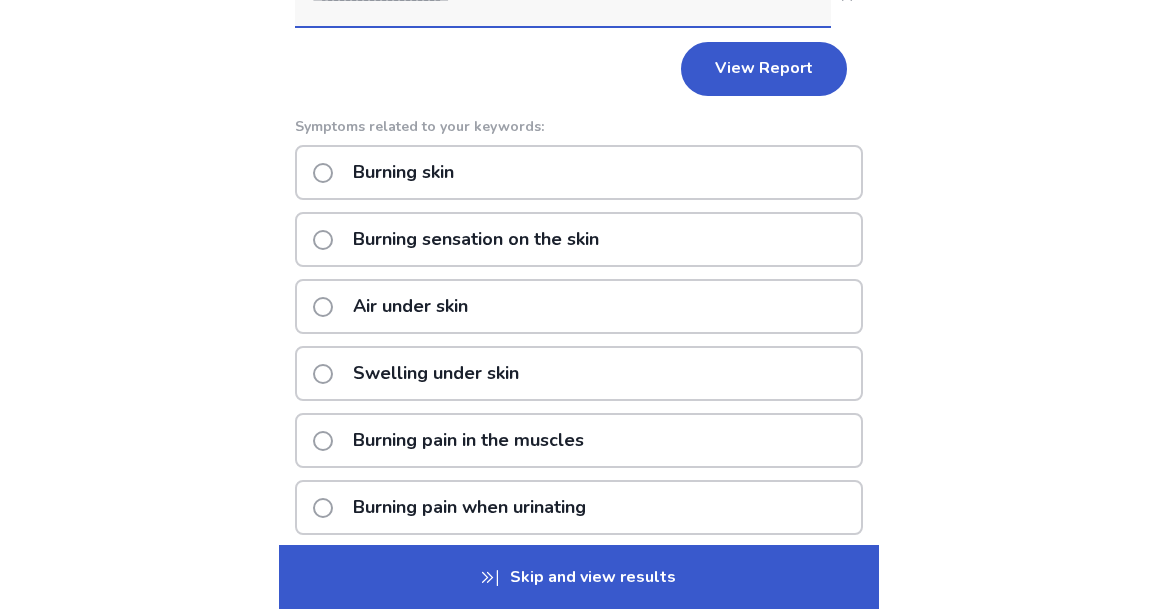 click on "Burning skin" 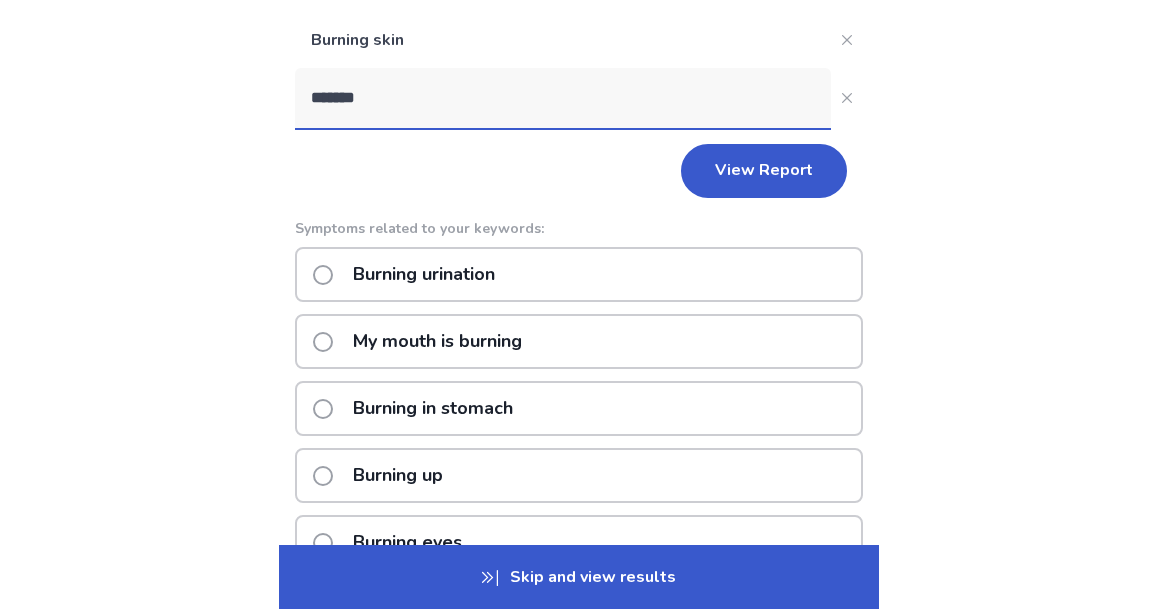 scroll, scrollTop: 193, scrollLeft: 0, axis: vertical 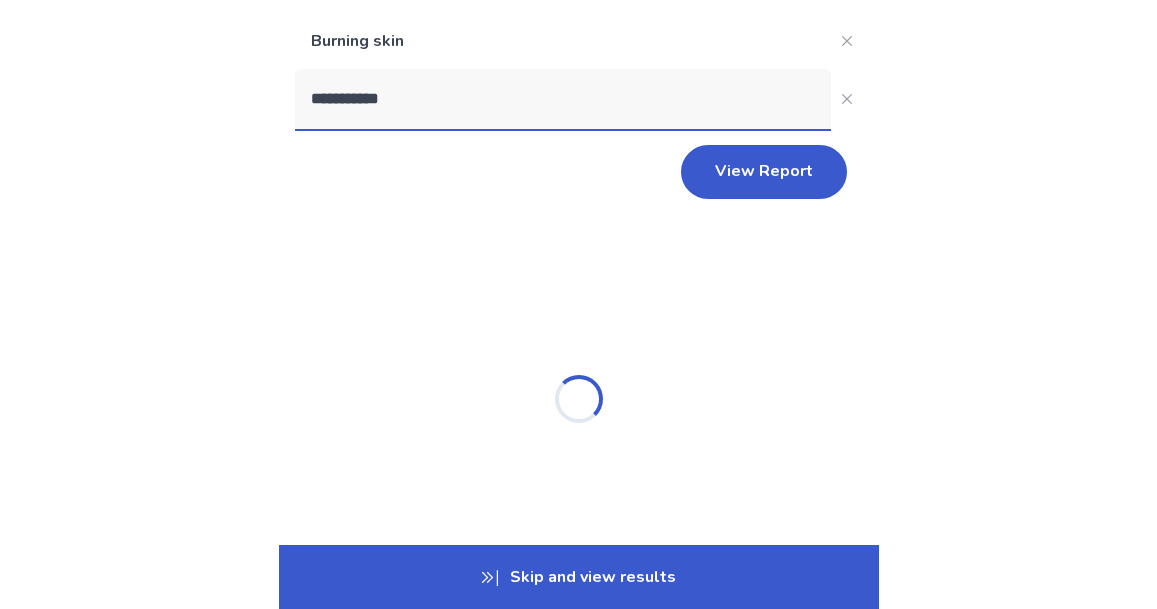 type on "**********" 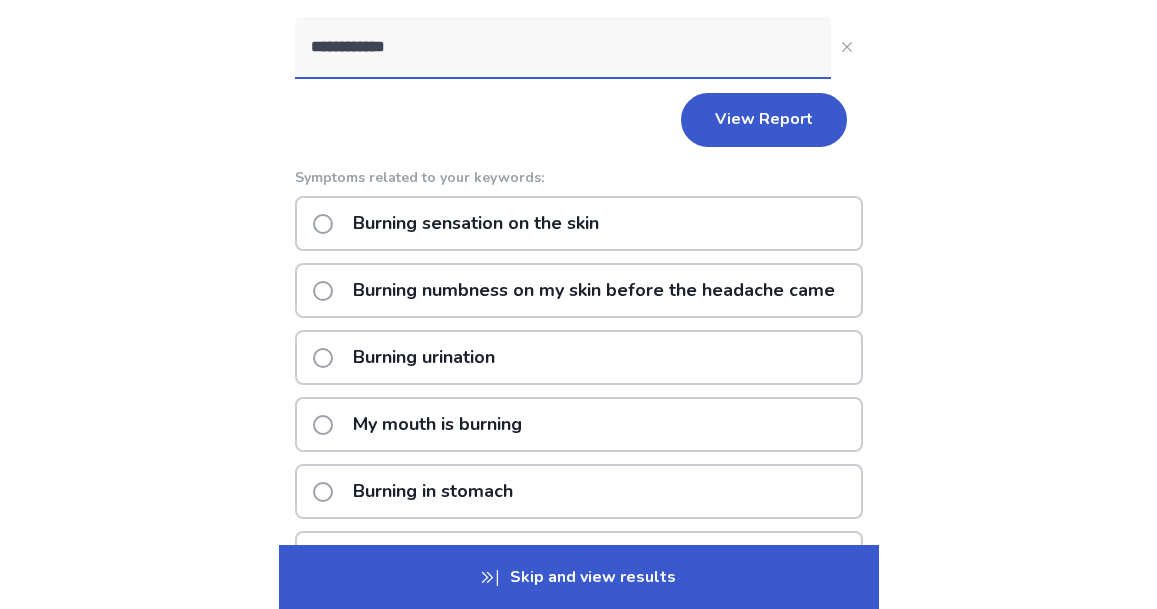 scroll, scrollTop: 252, scrollLeft: 0, axis: vertical 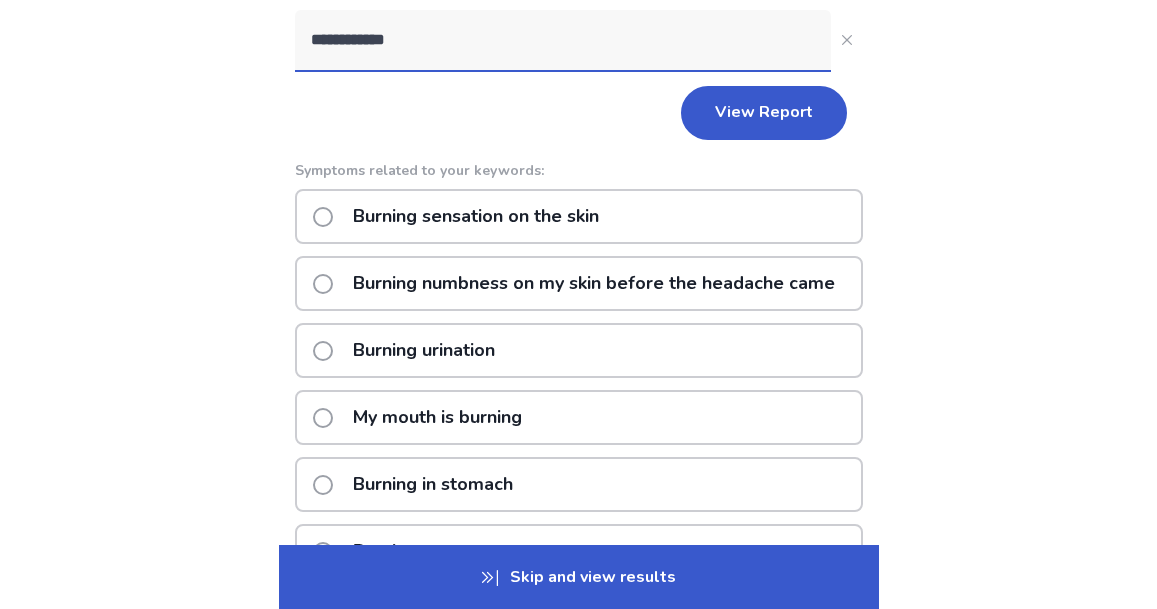 click on "Burning sensation on the skin" 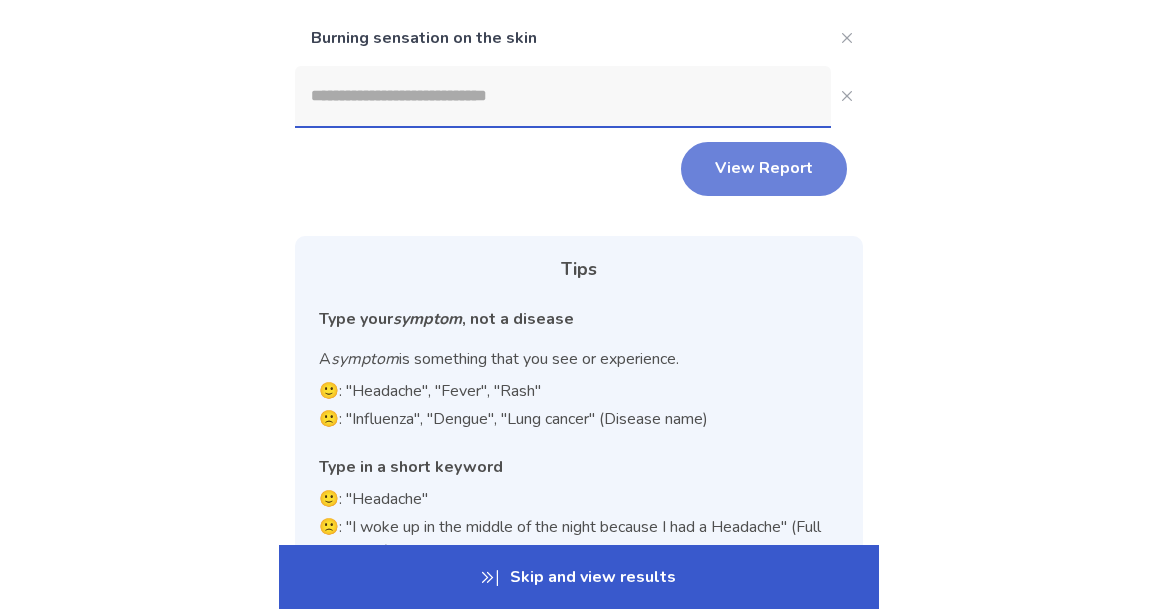 click on "View Report" 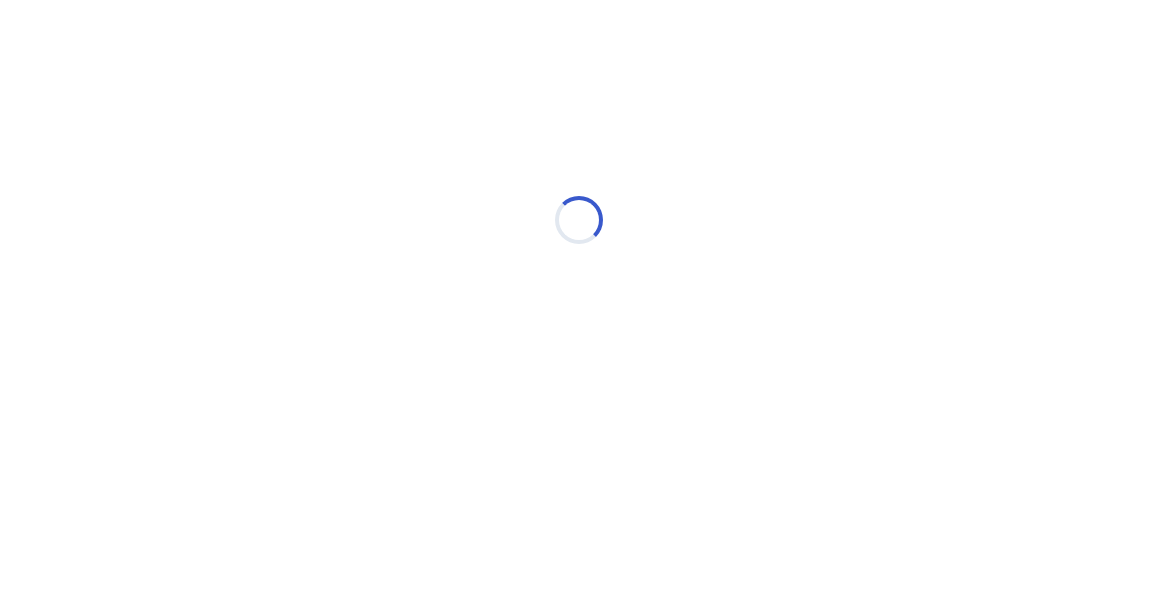 scroll, scrollTop: 0, scrollLeft: 0, axis: both 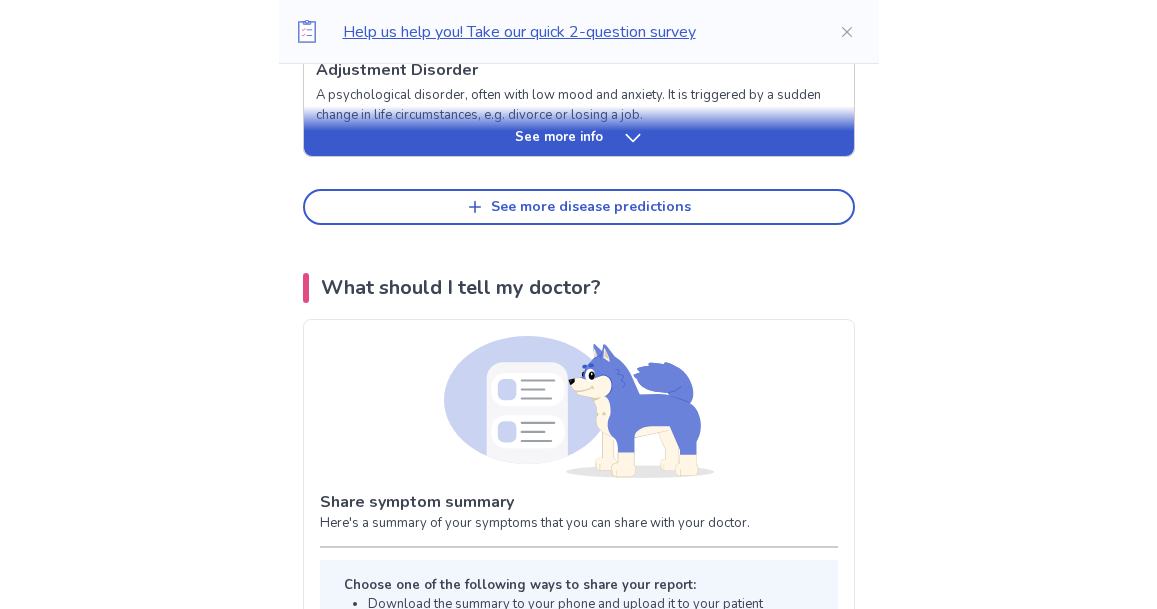 click 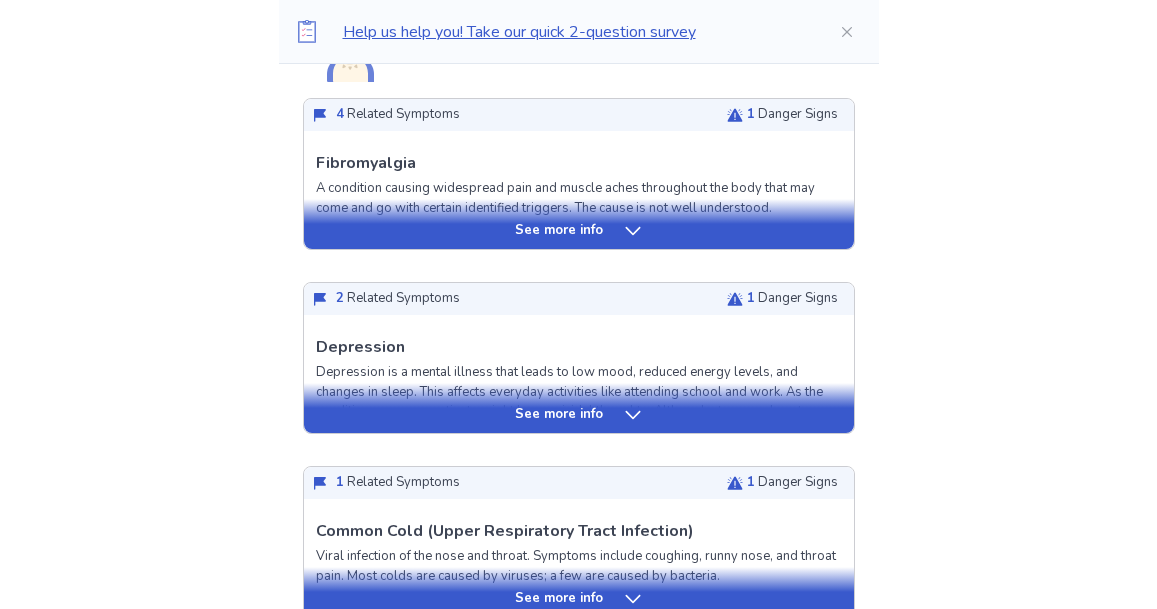 scroll, scrollTop: 537, scrollLeft: 0, axis: vertical 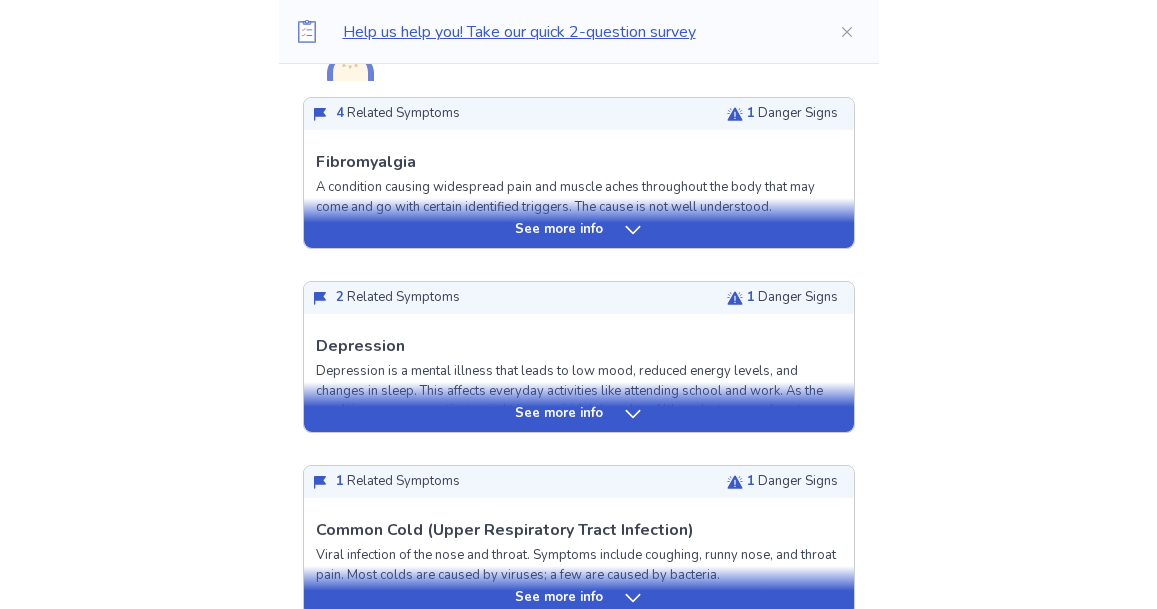 click 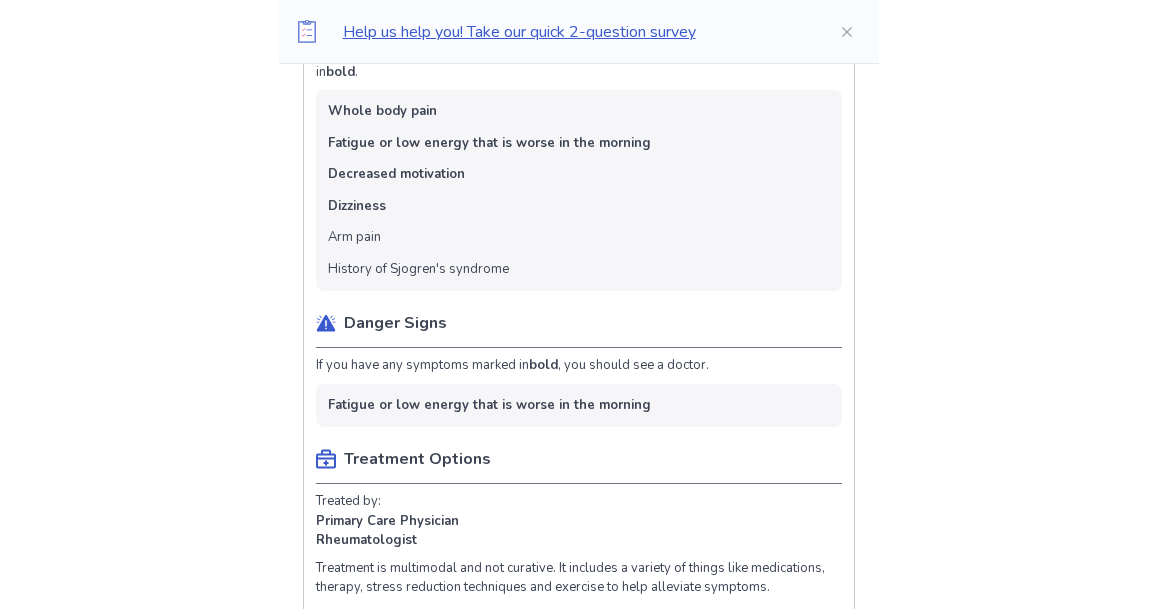 scroll, scrollTop: 785, scrollLeft: 0, axis: vertical 